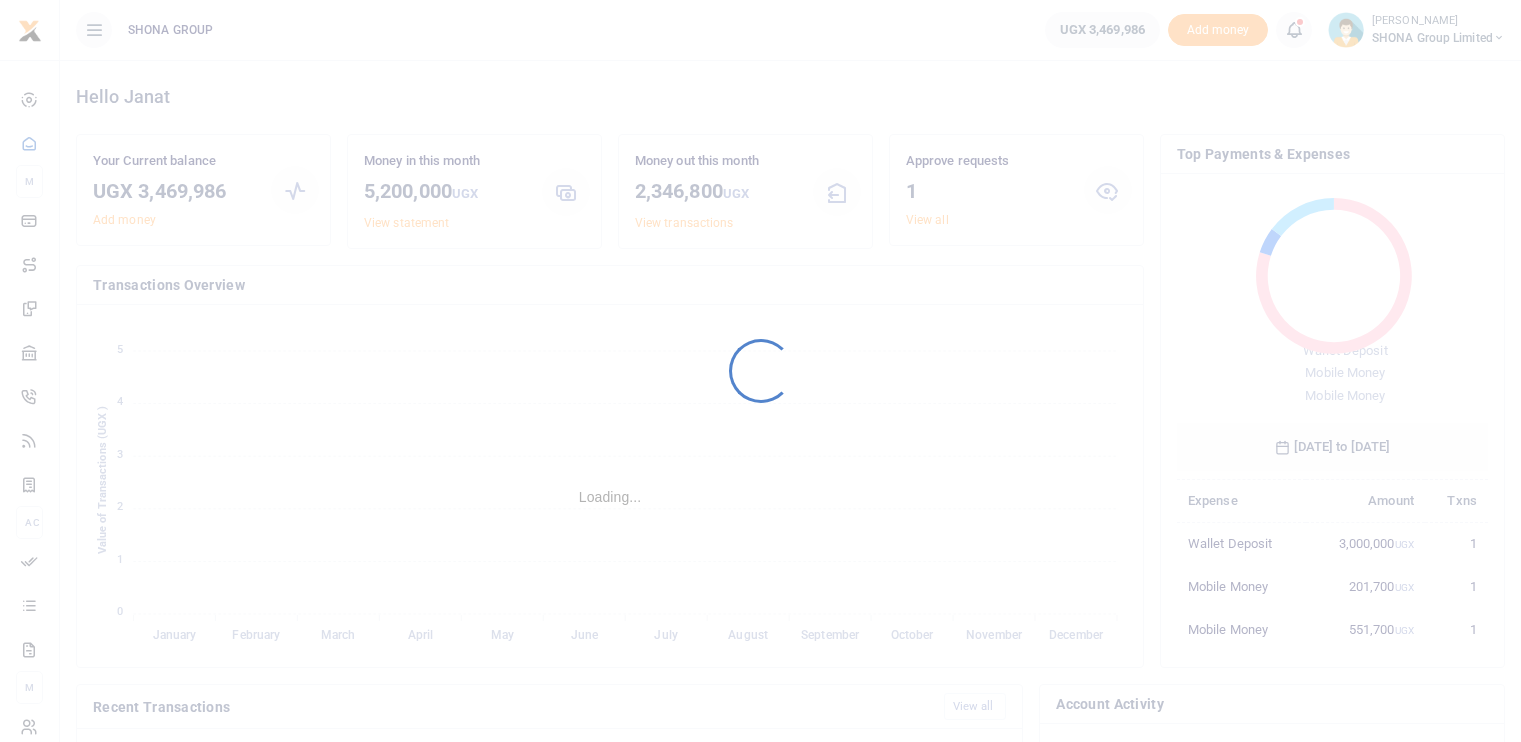 scroll, scrollTop: 0, scrollLeft: 0, axis: both 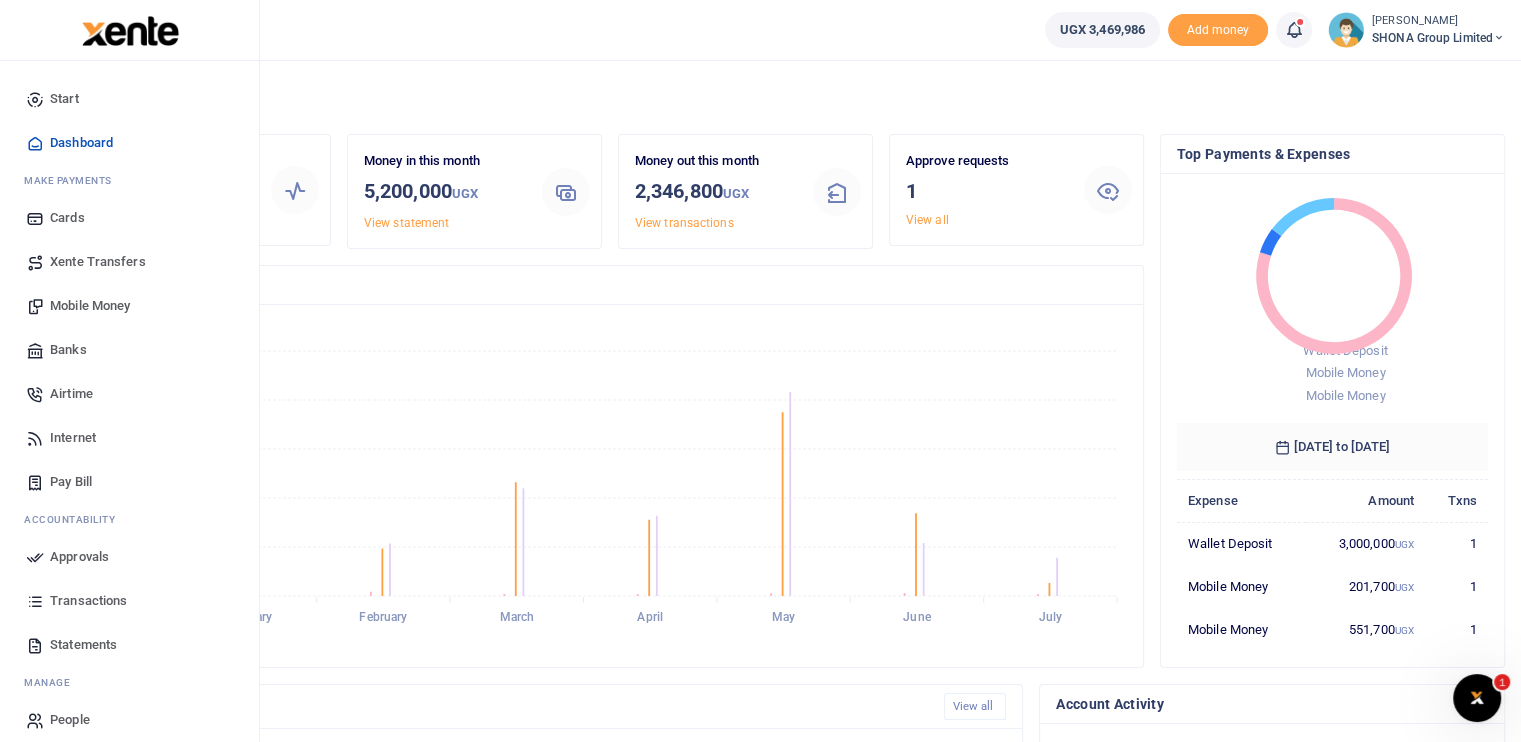 click on "Transactions" at bounding box center [88, 601] 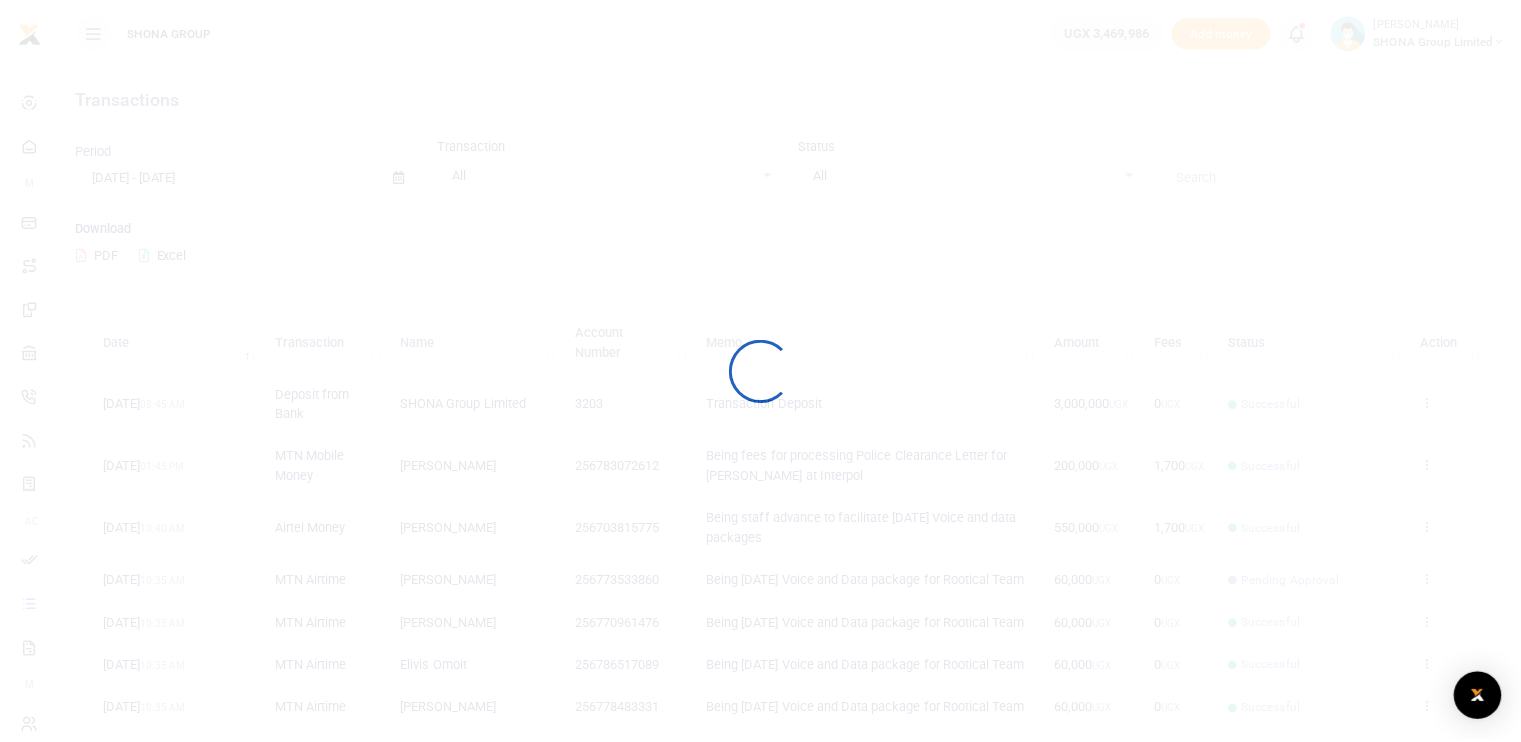 scroll, scrollTop: 0, scrollLeft: 0, axis: both 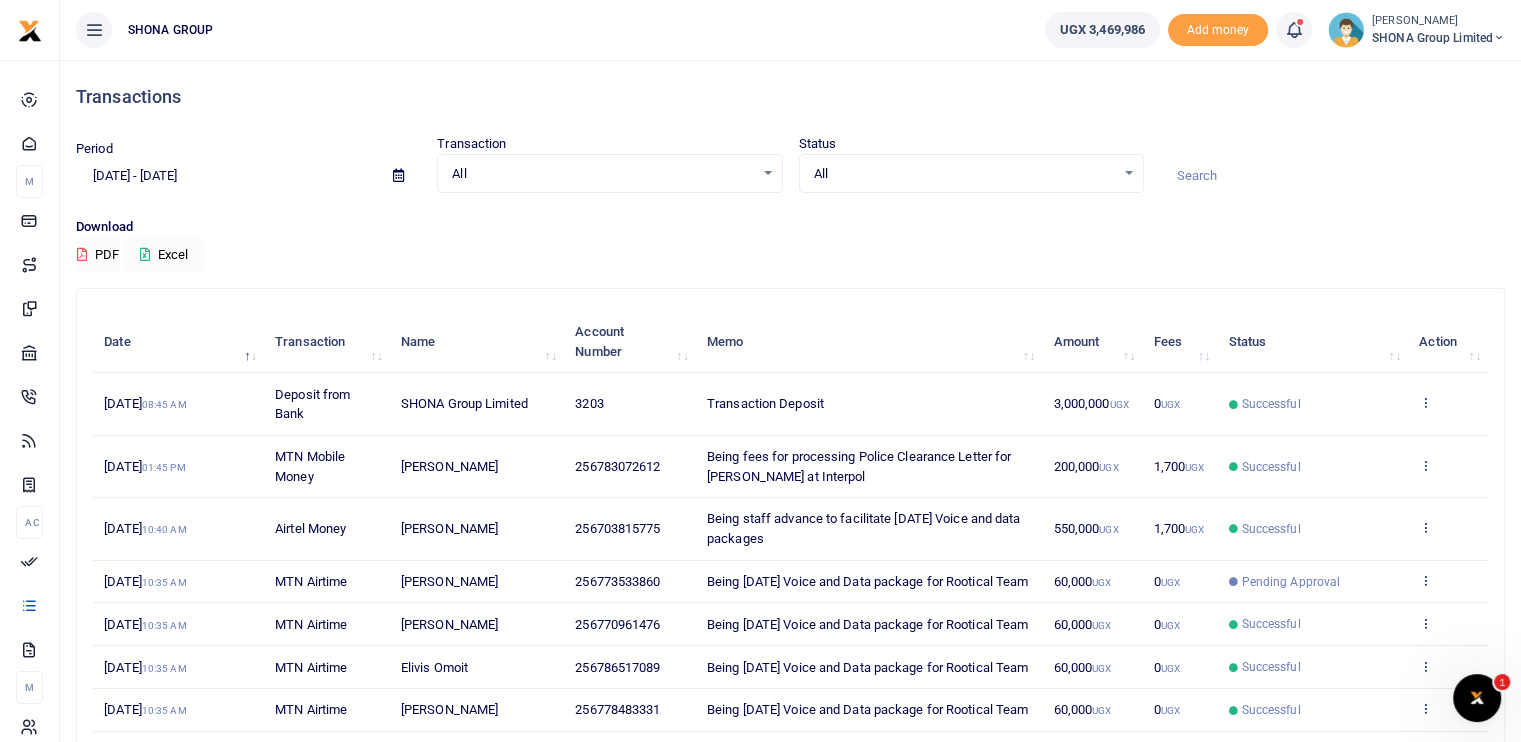 click on "Download
PDF
Excel" at bounding box center [790, 244] 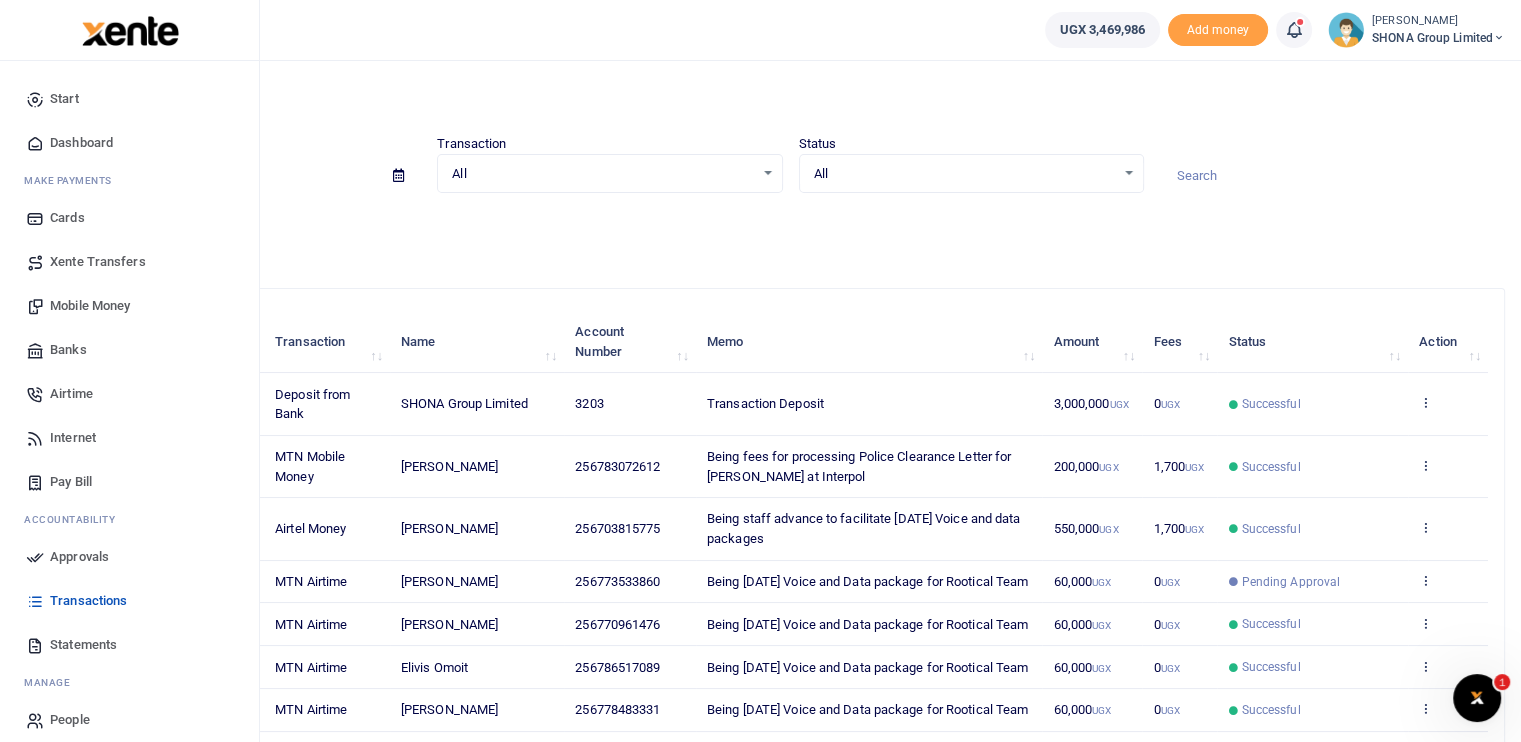 click on "Airtime" at bounding box center [71, 394] 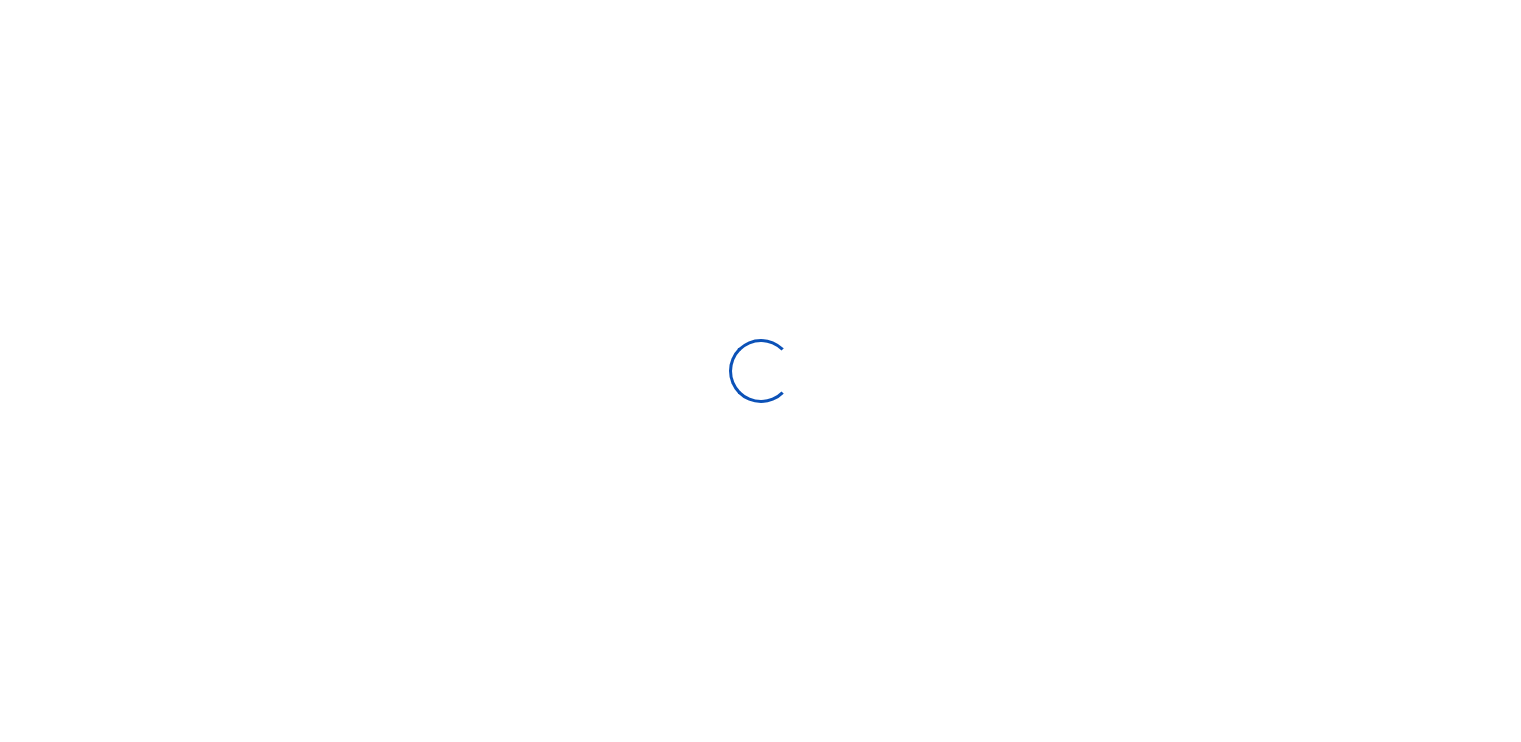 scroll, scrollTop: 0, scrollLeft: 0, axis: both 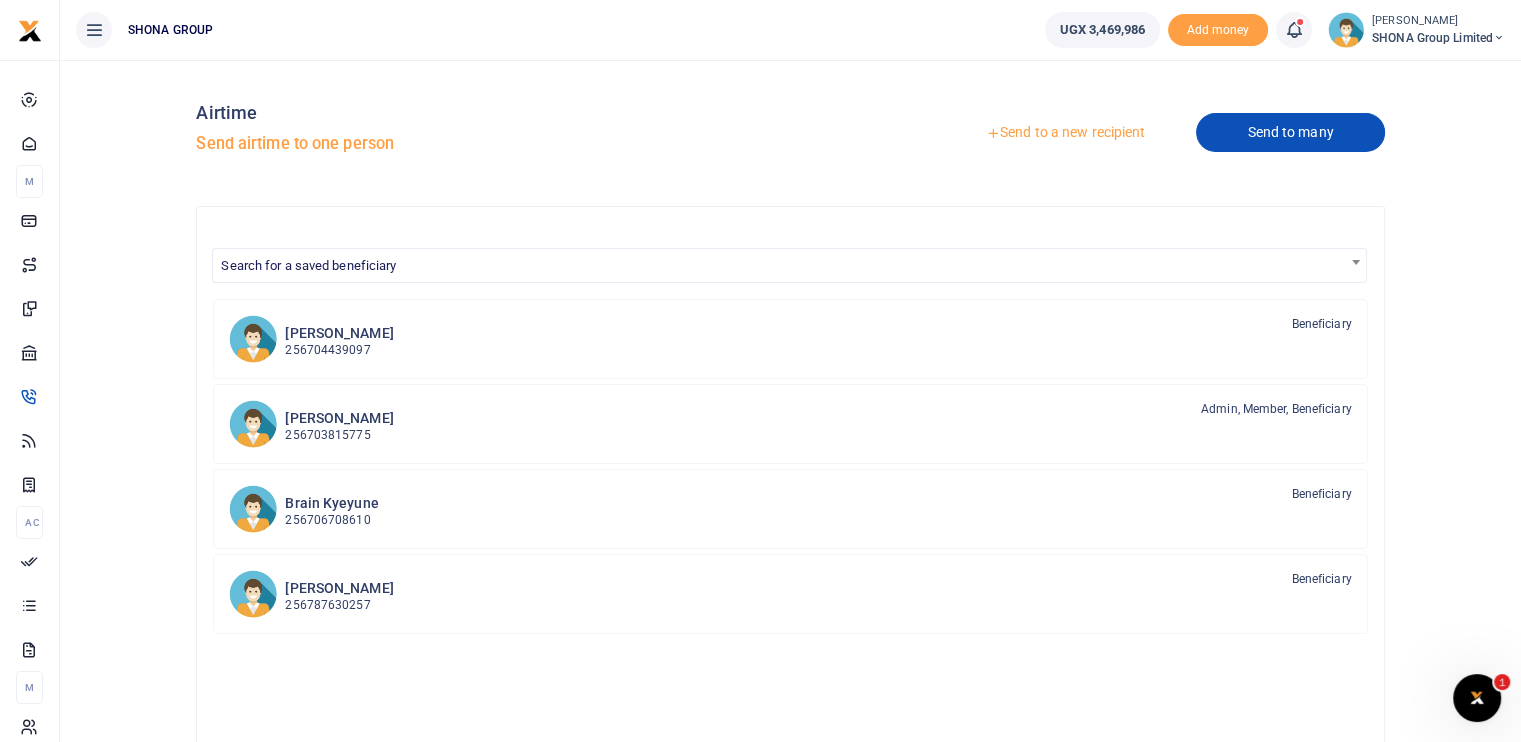 click on "Send to many" at bounding box center [1290, 132] 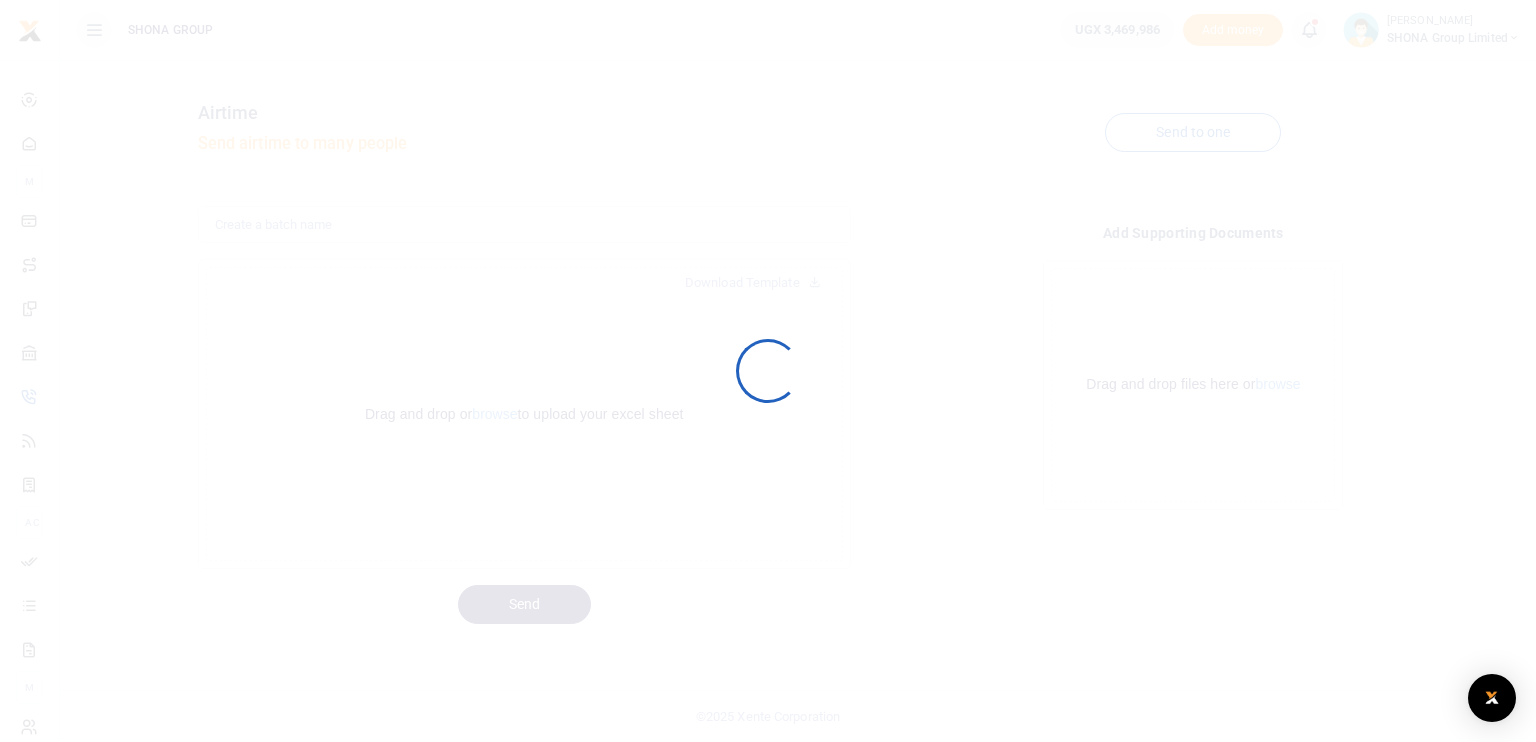 scroll, scrollTop: 0, scrollLeft: 0, axis: both 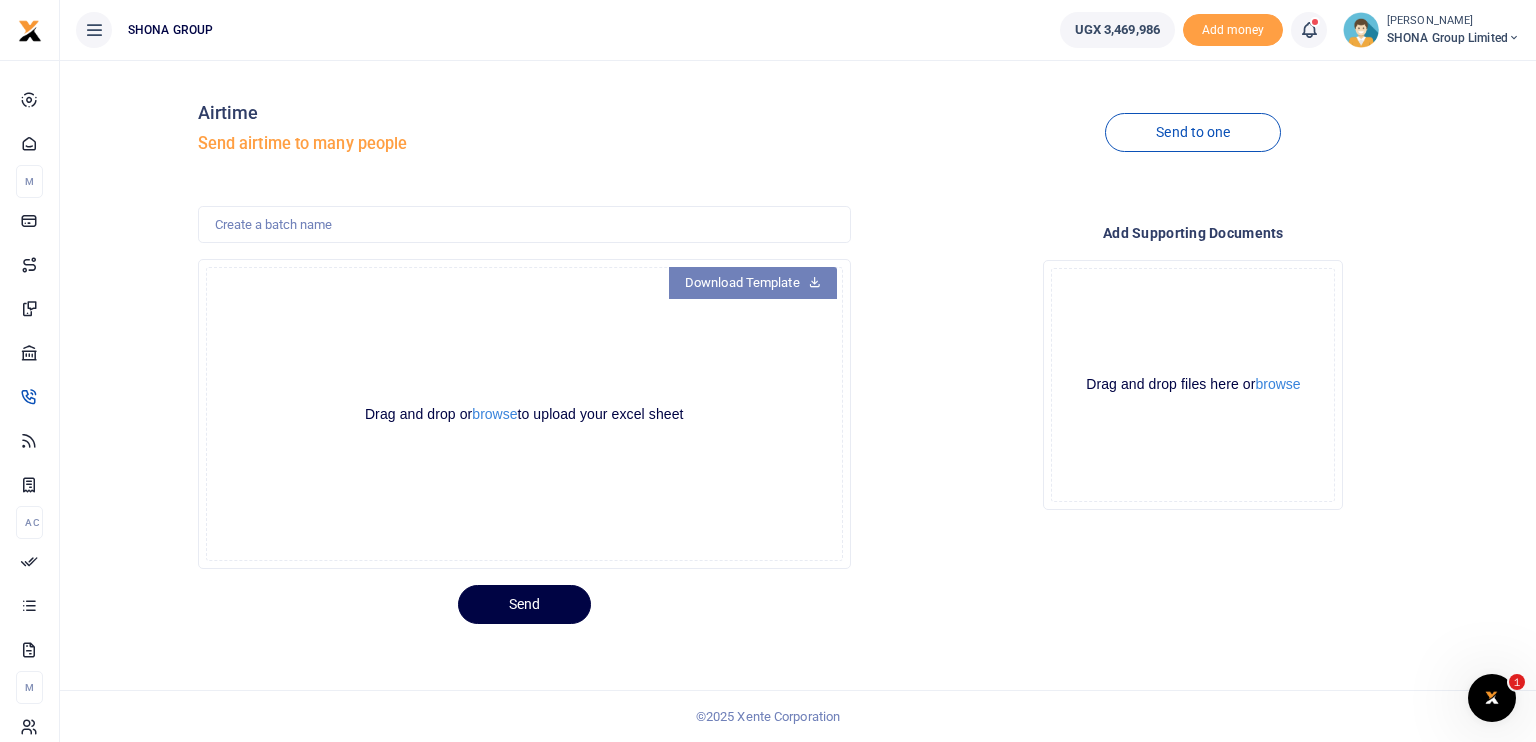 click on "Download Template" at bounding box center (753, 283) 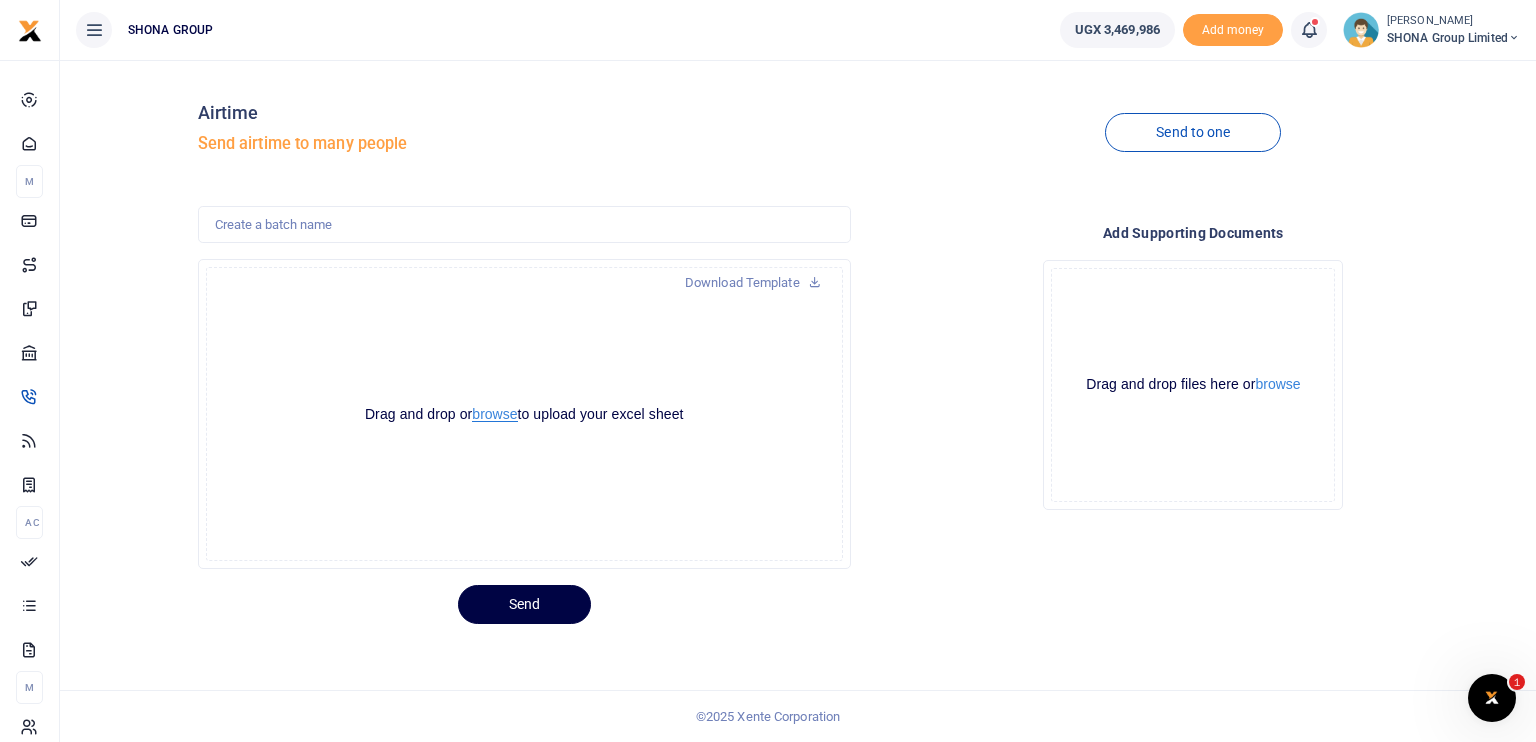 click on "browse" at bounding box center (494, 414) 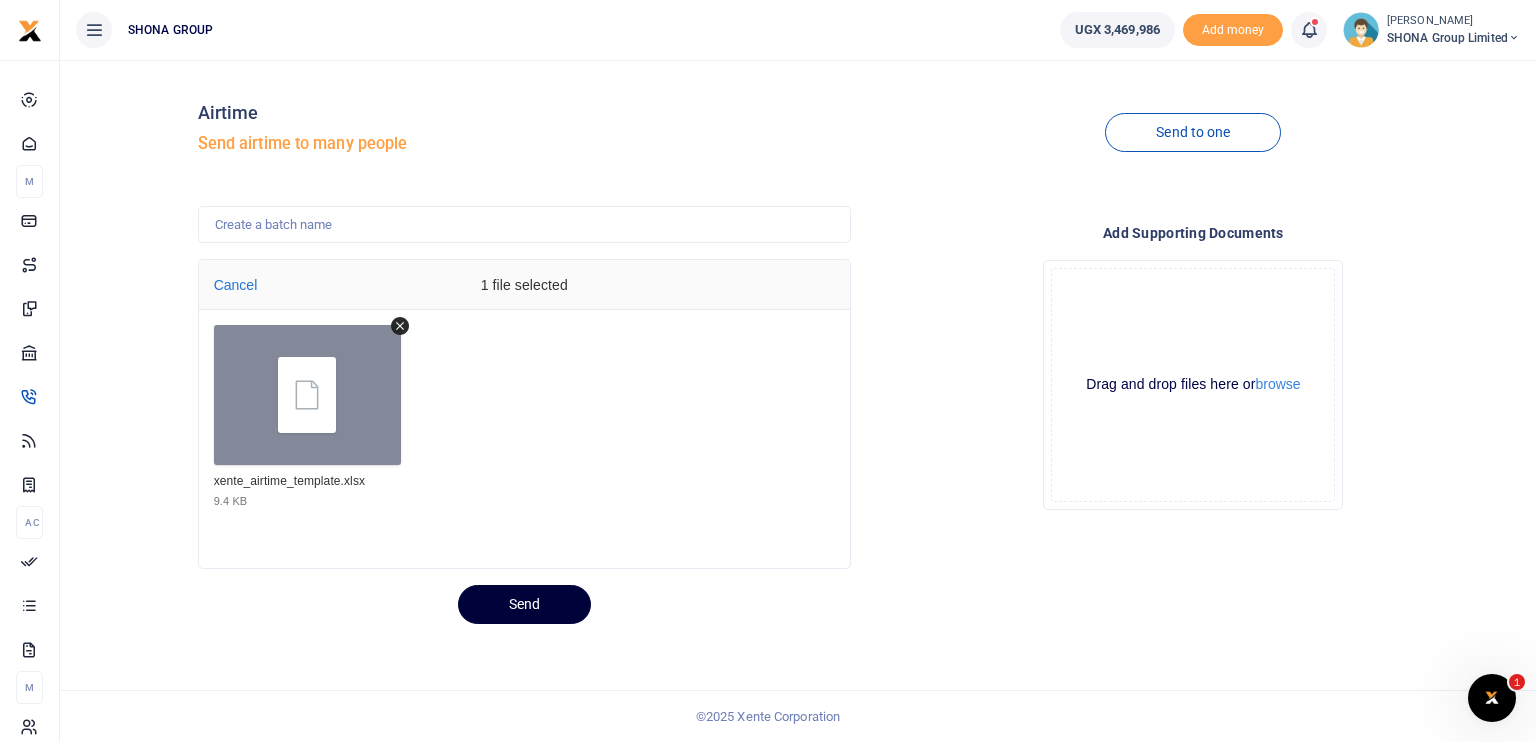 click on "Send" at bounding box center [524, 604] 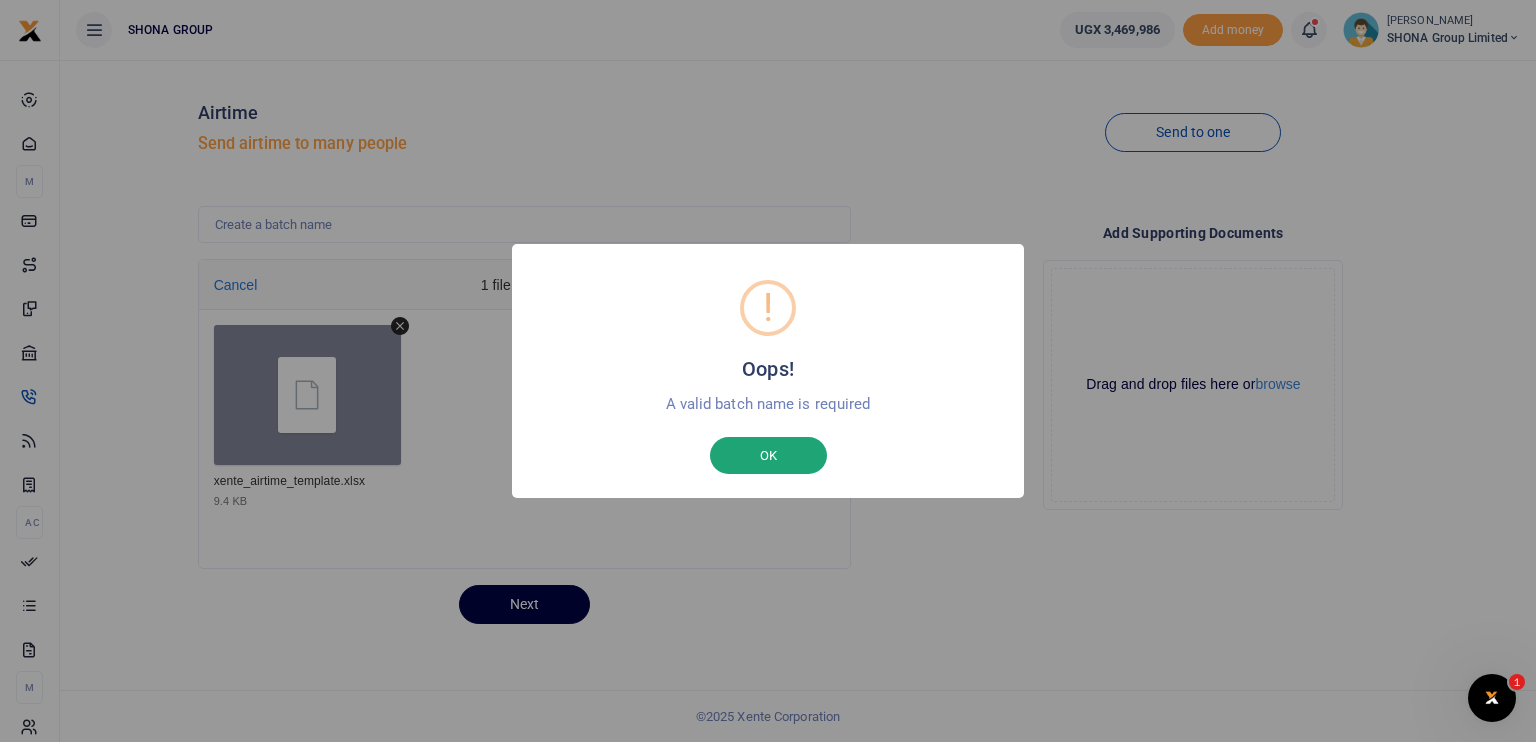 click on "OK" at bounding box center [768, 456] 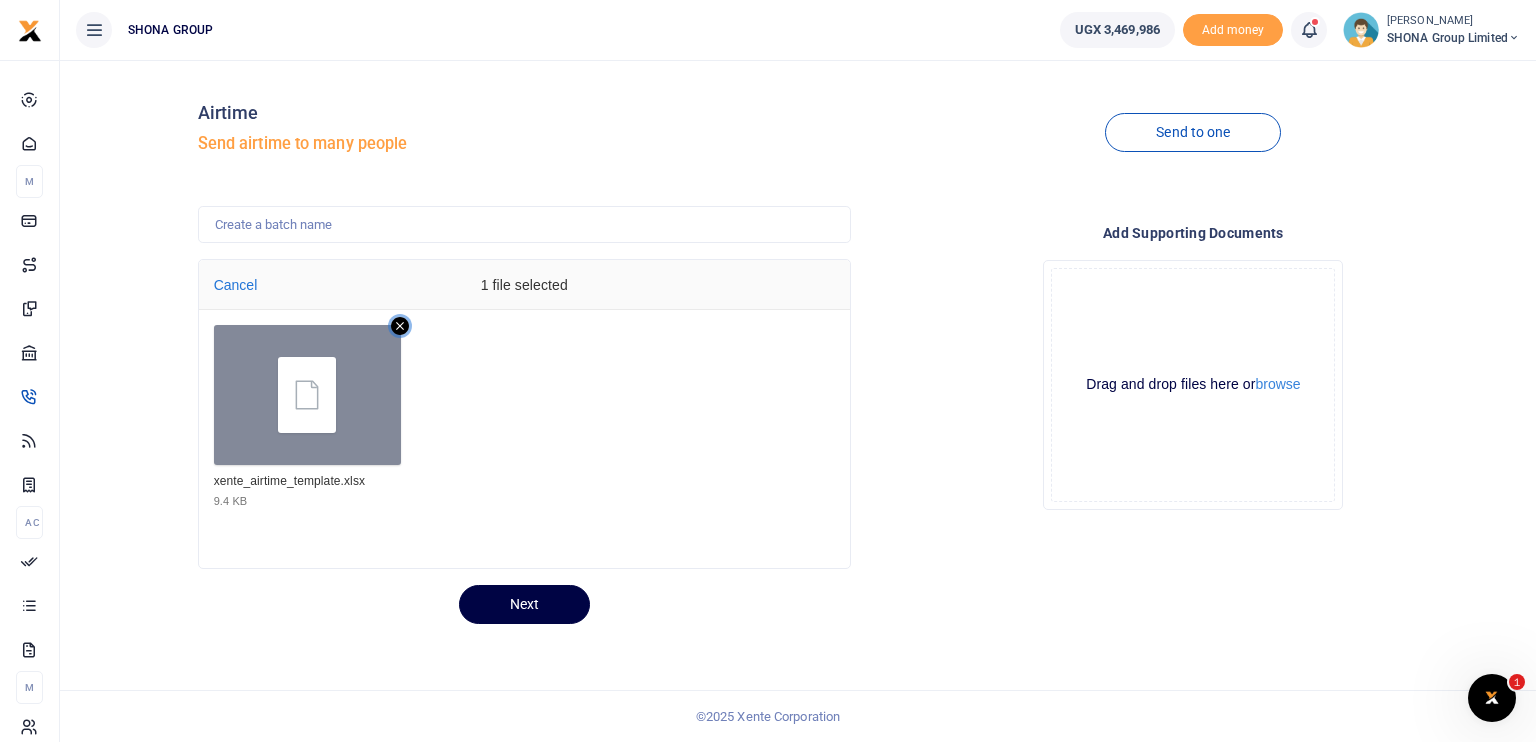 click 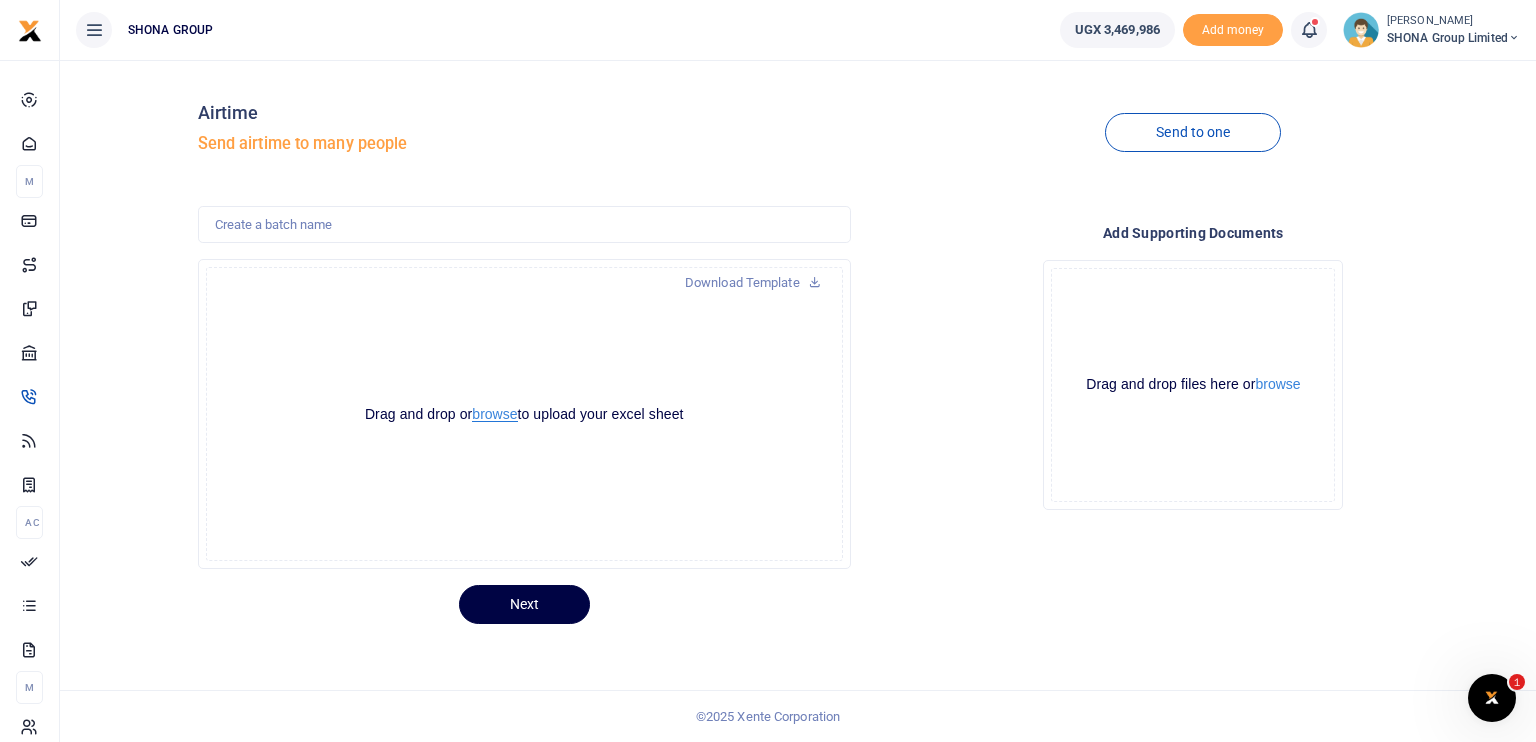 type 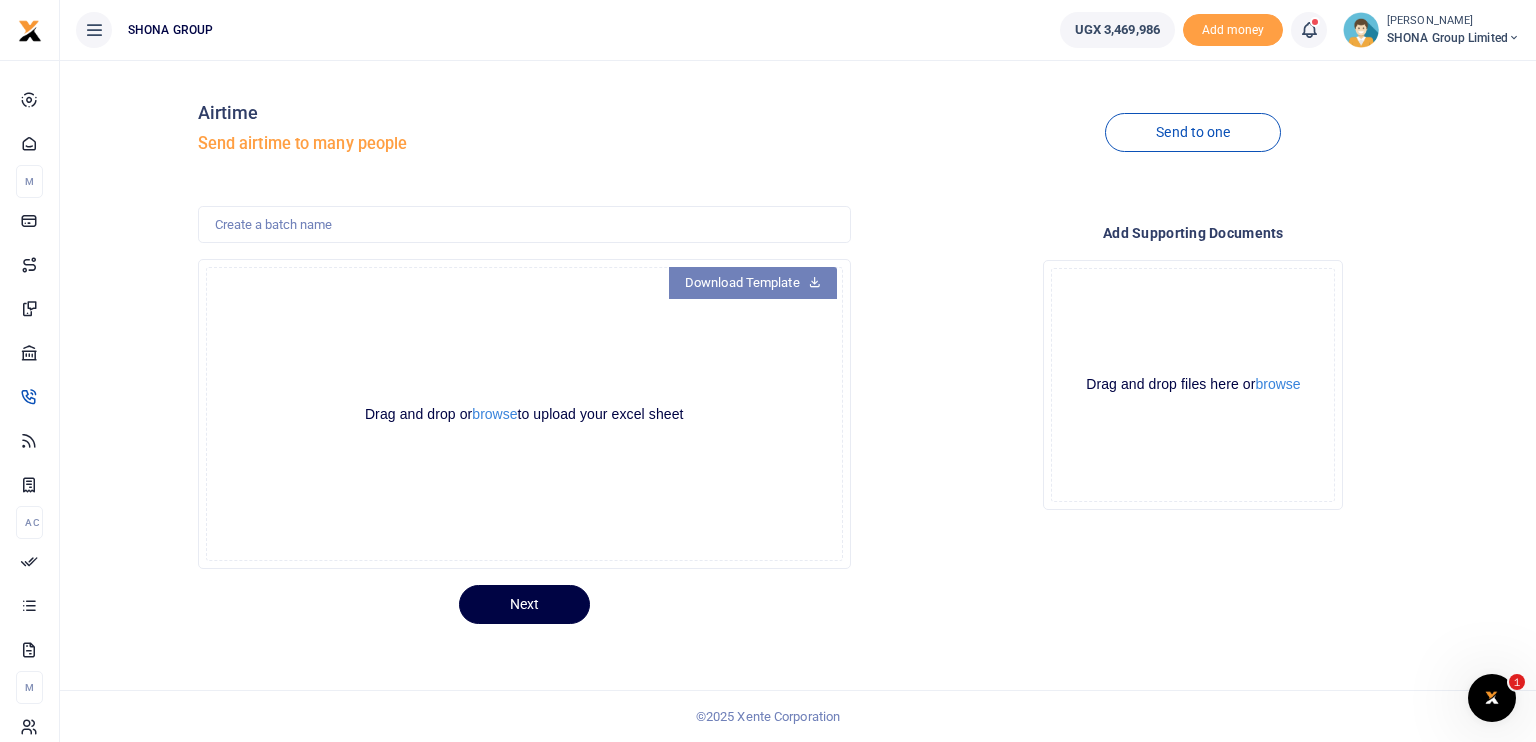 click on "Download Template" at bounding box center (753, 283) 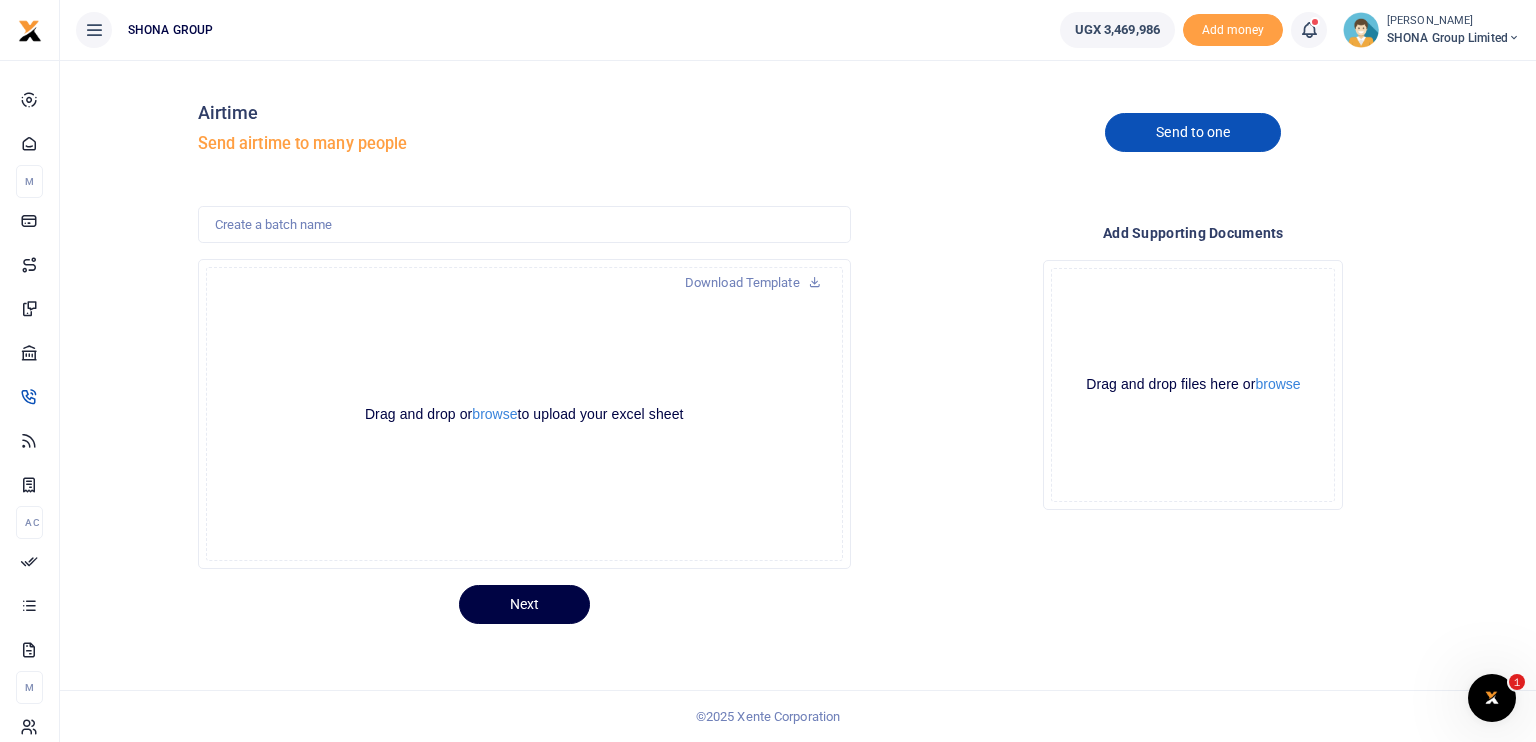 click on "Send to one" at bounding box center (1193, 132) 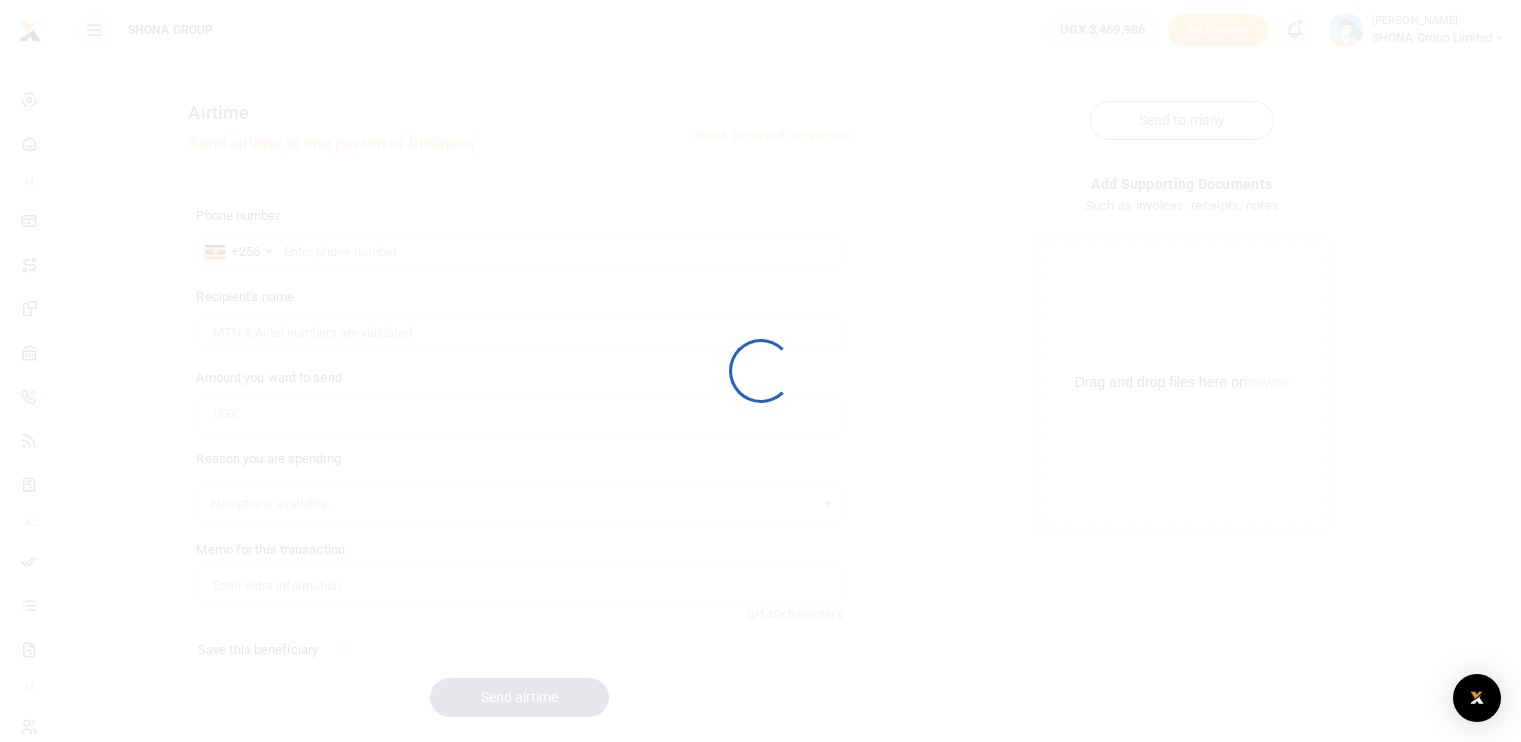 scroll, scrollTop: 0, scrollLeft: 0, axis: both 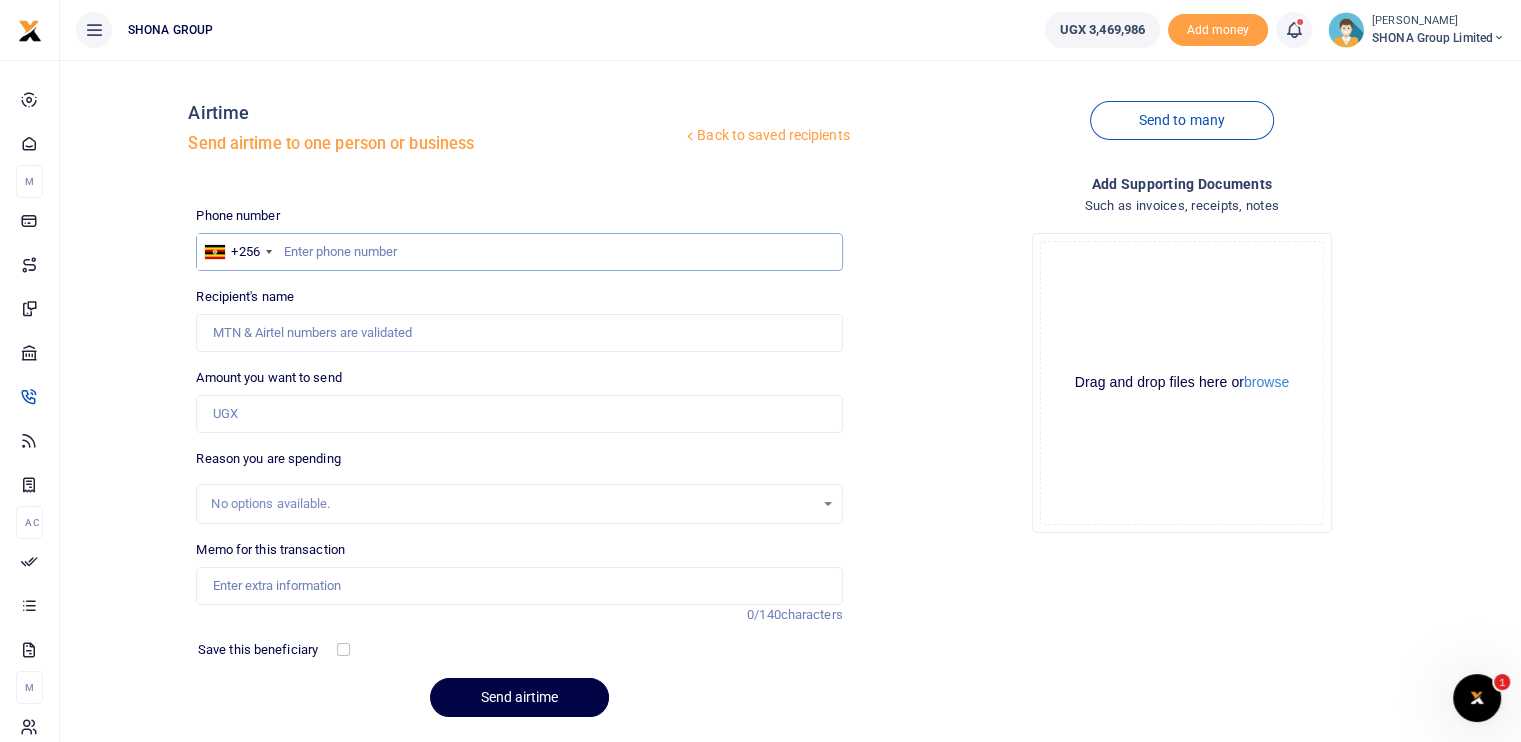 click at bounding box center (519, 252) 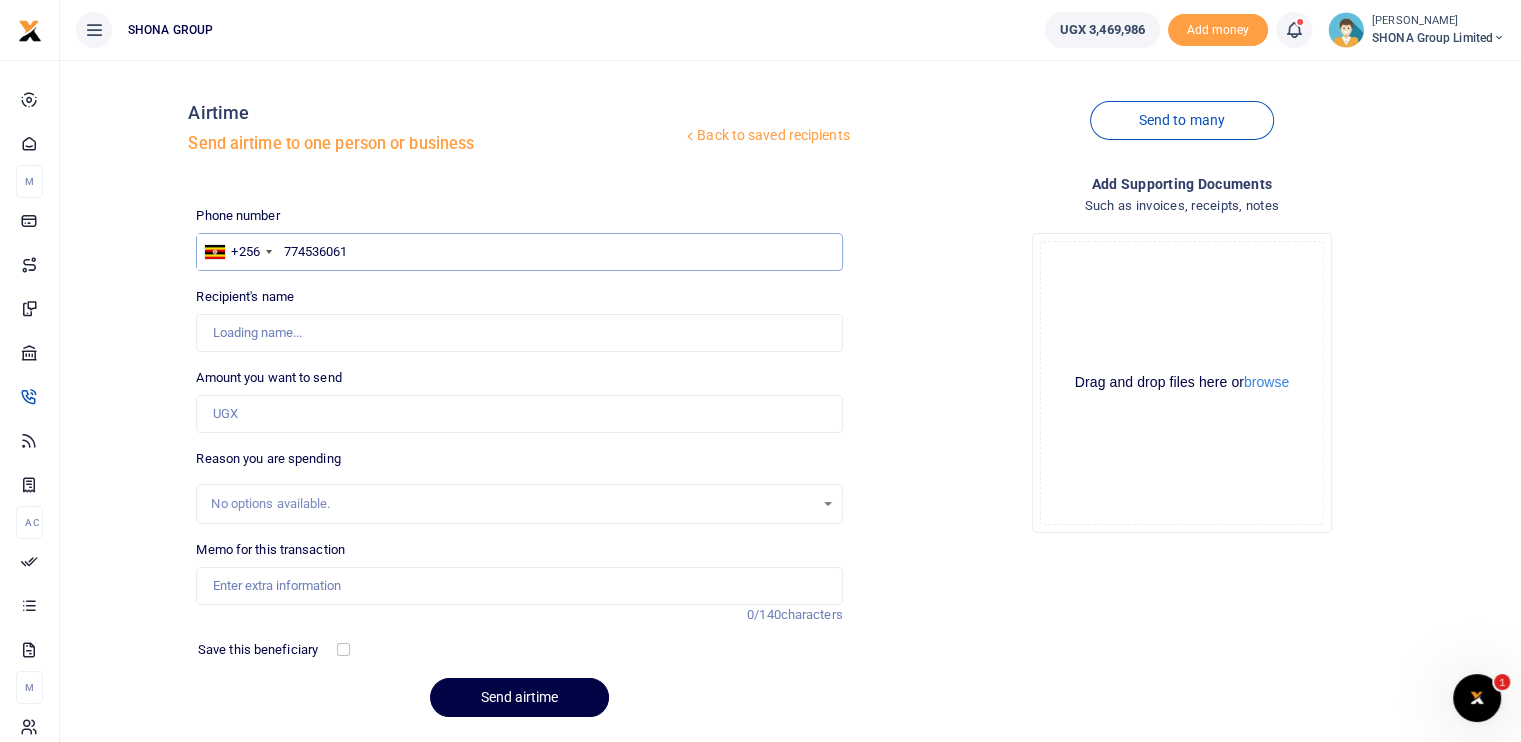 type on "Lucy Asiimwe" 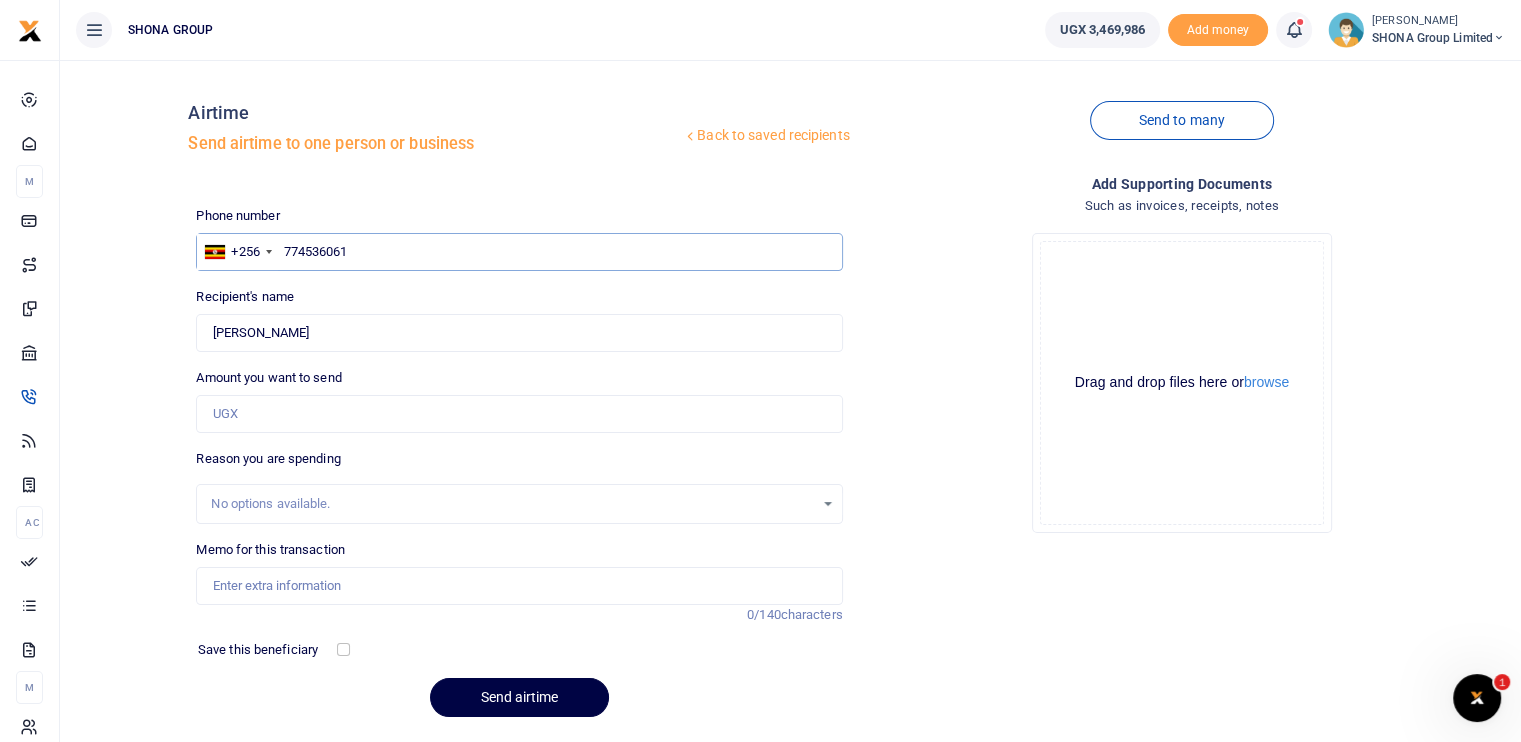 type on "774536061" 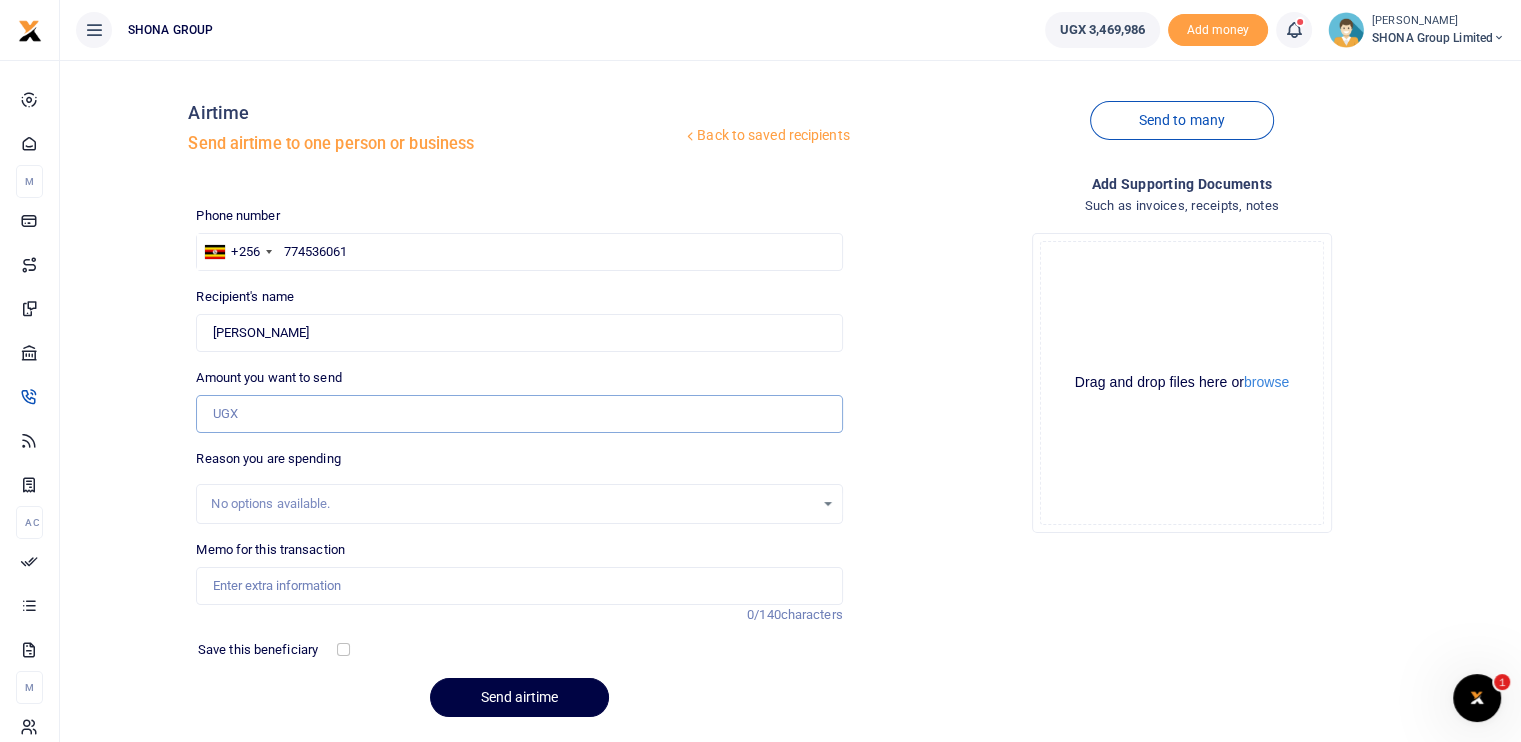 click on "Amount you want to send" at bounding box center (519, 414) 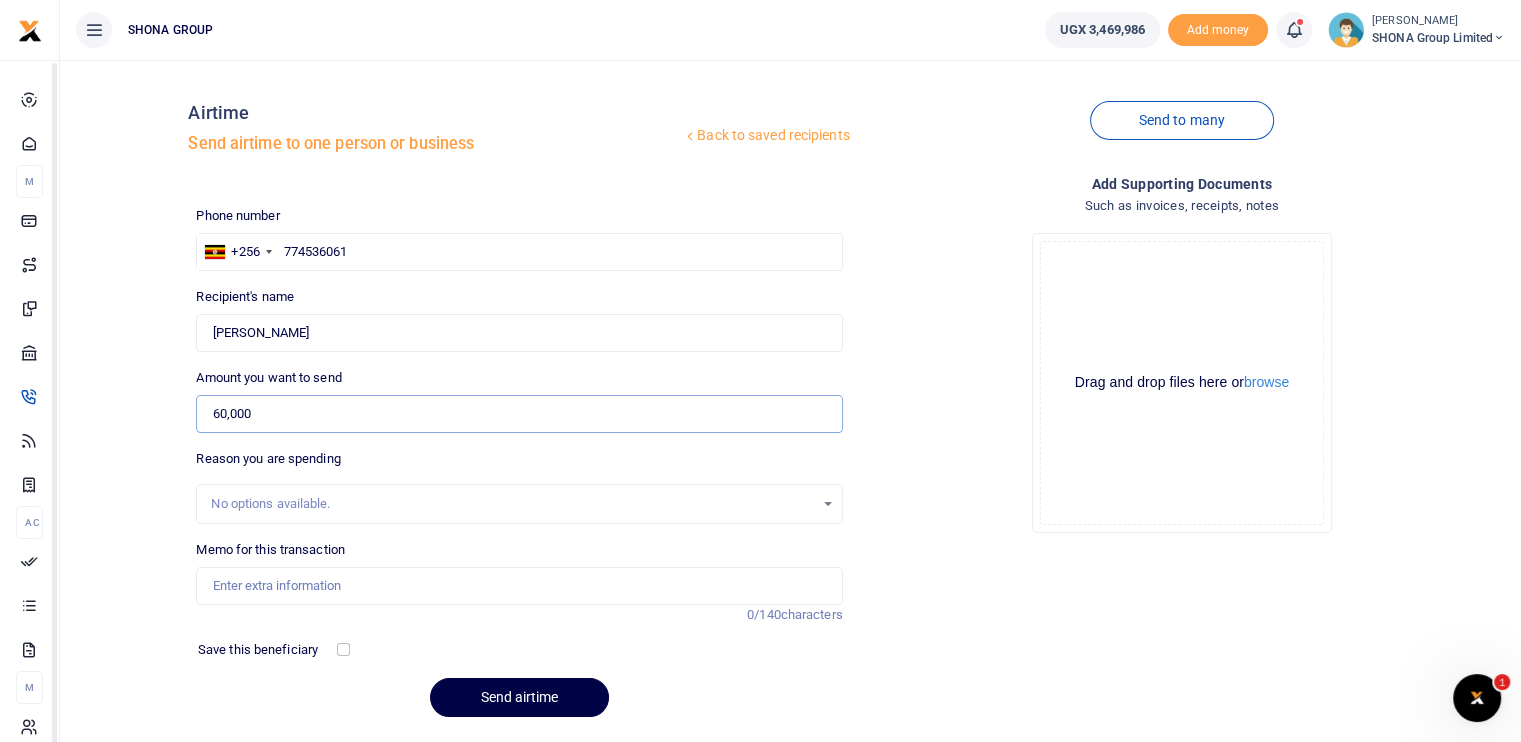 type on "60,000" 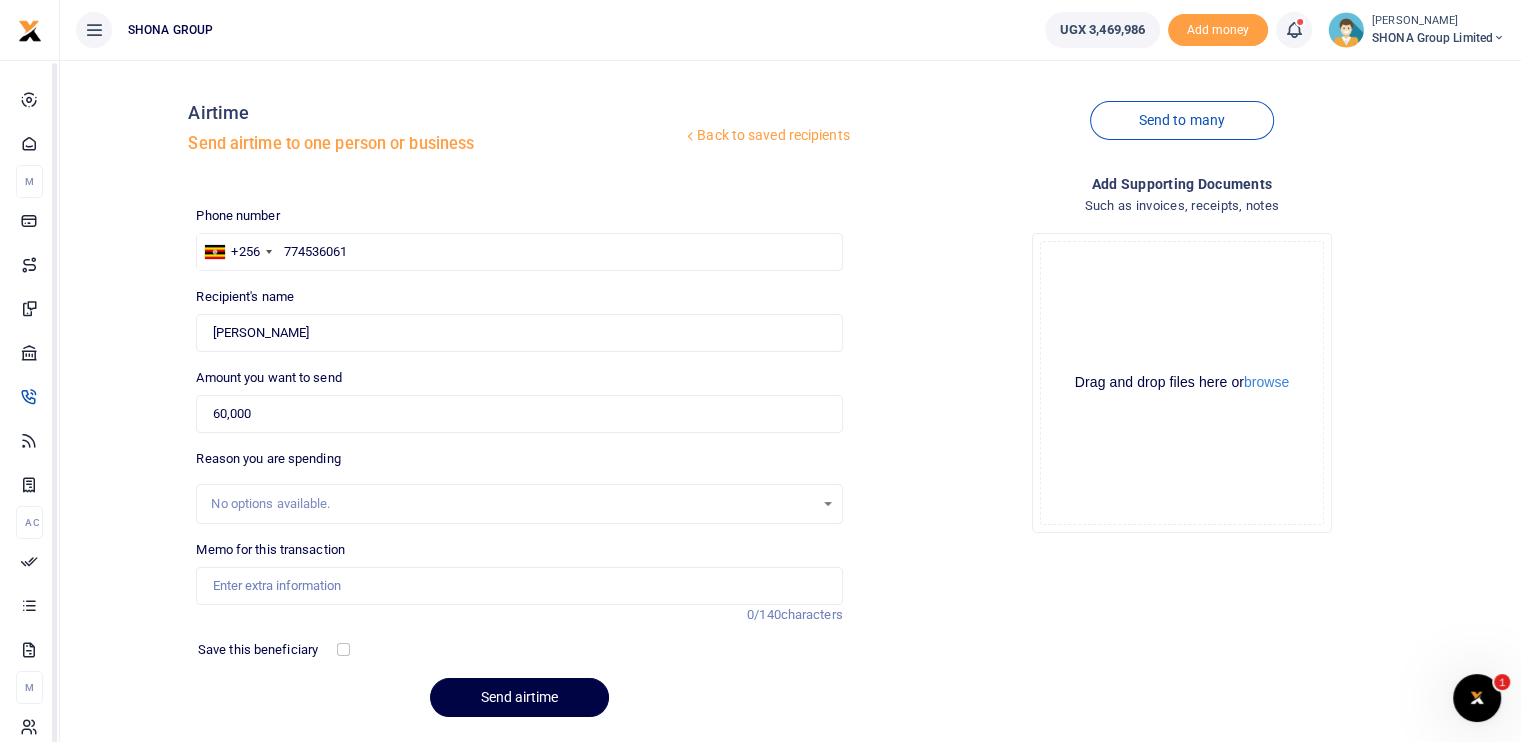 click on "No options available." at bounding box center (512, 504) 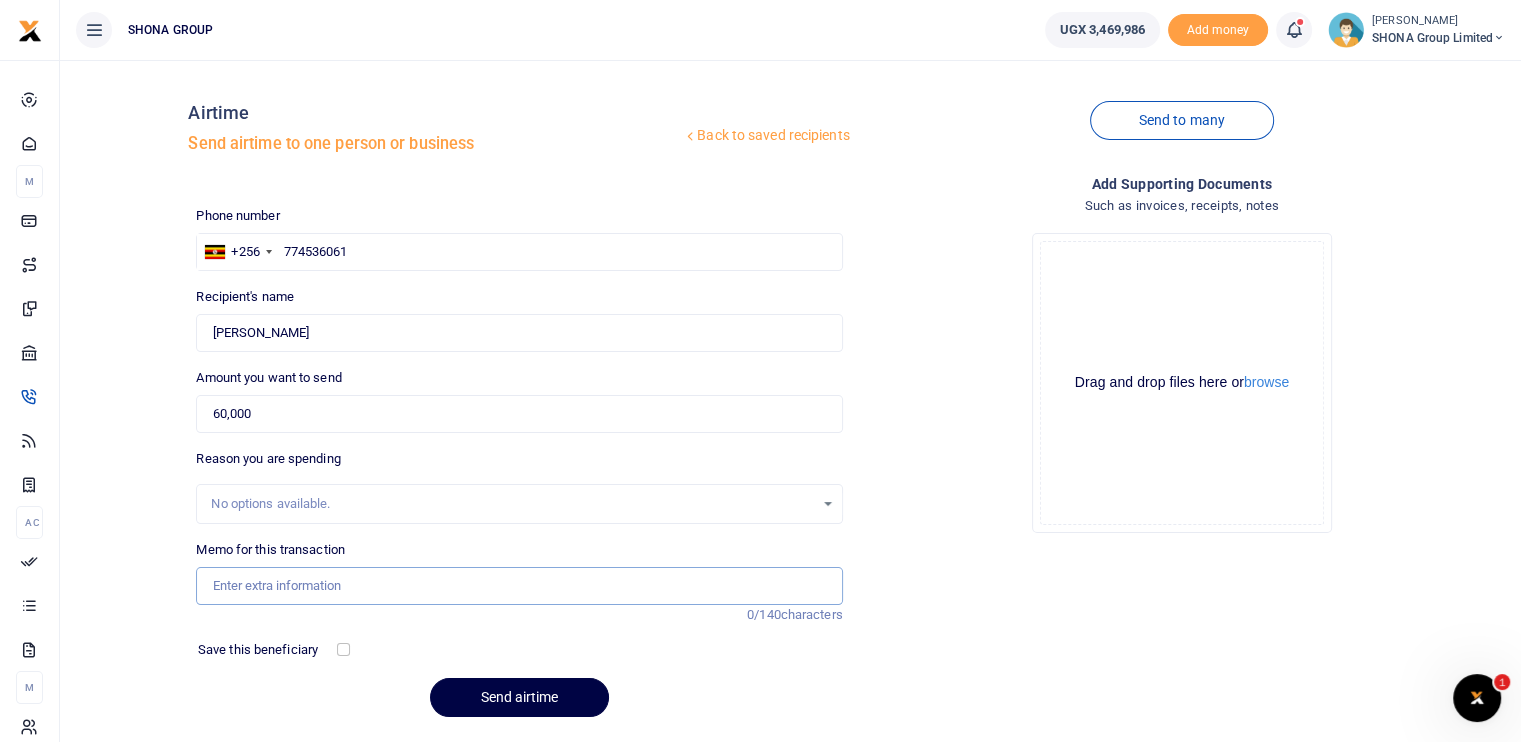 click on "Memo for this transaction" at bounding box center [519, 586] 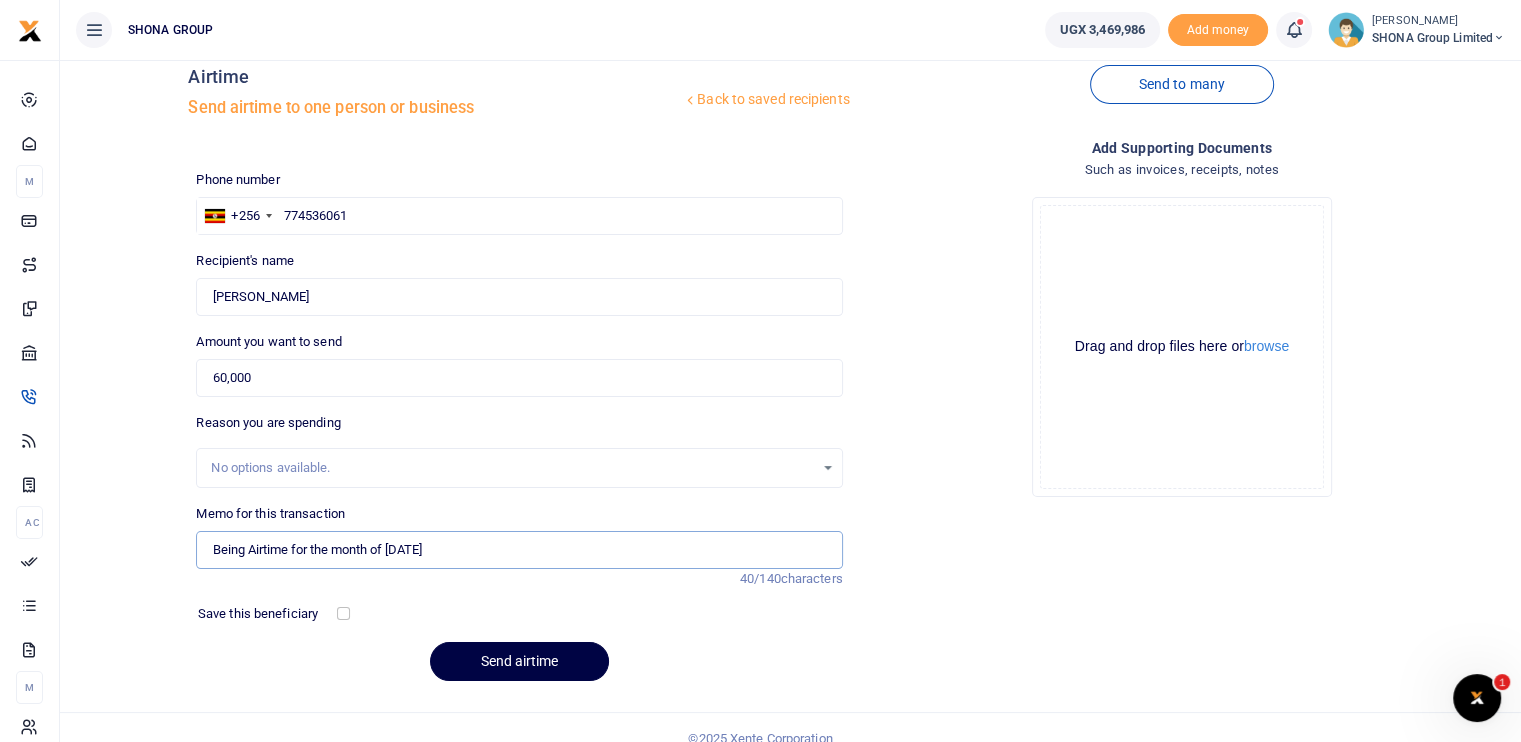 scroll, scrollTop: 57, scrollLeft: 0, axis: vertical 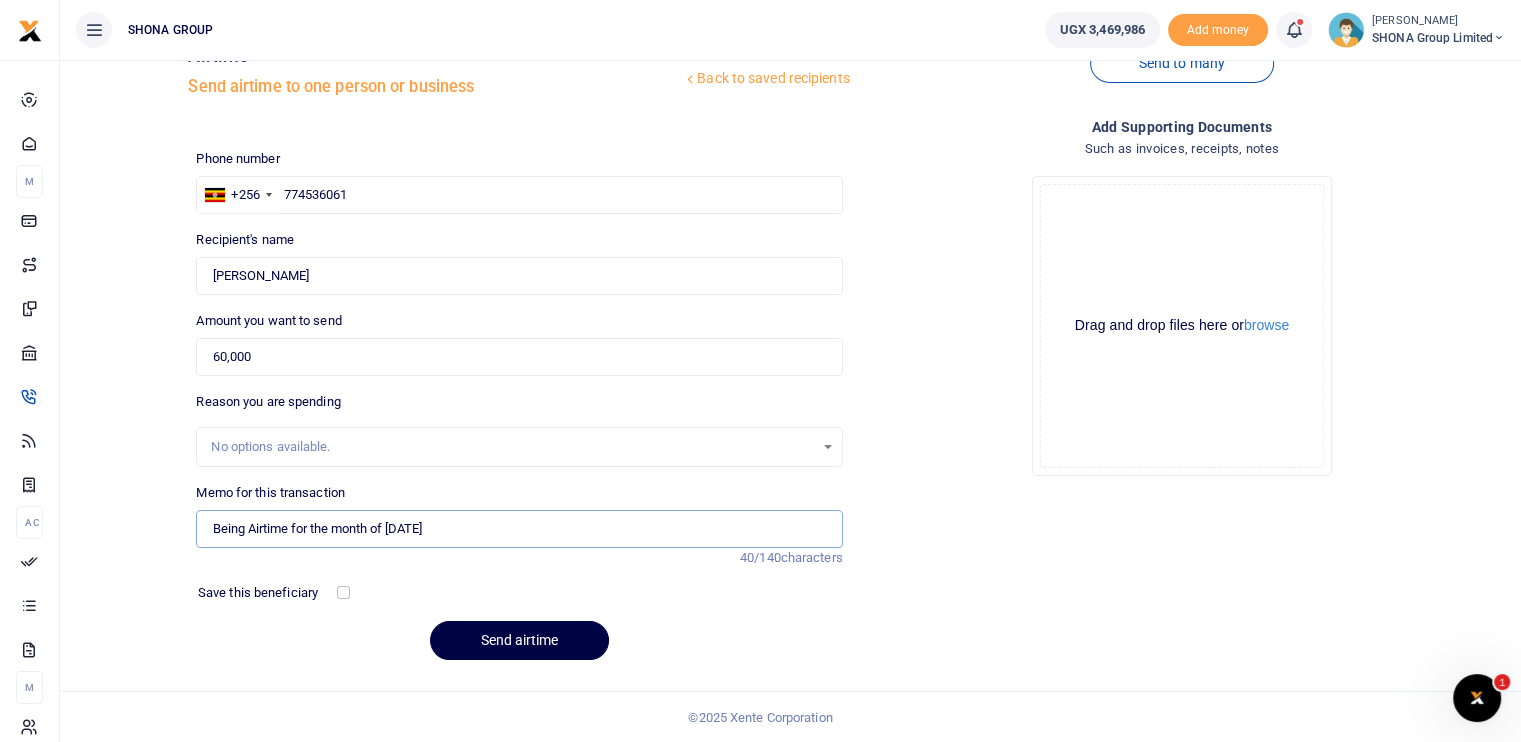 type on "Being Airtime for the month of [DATE]" 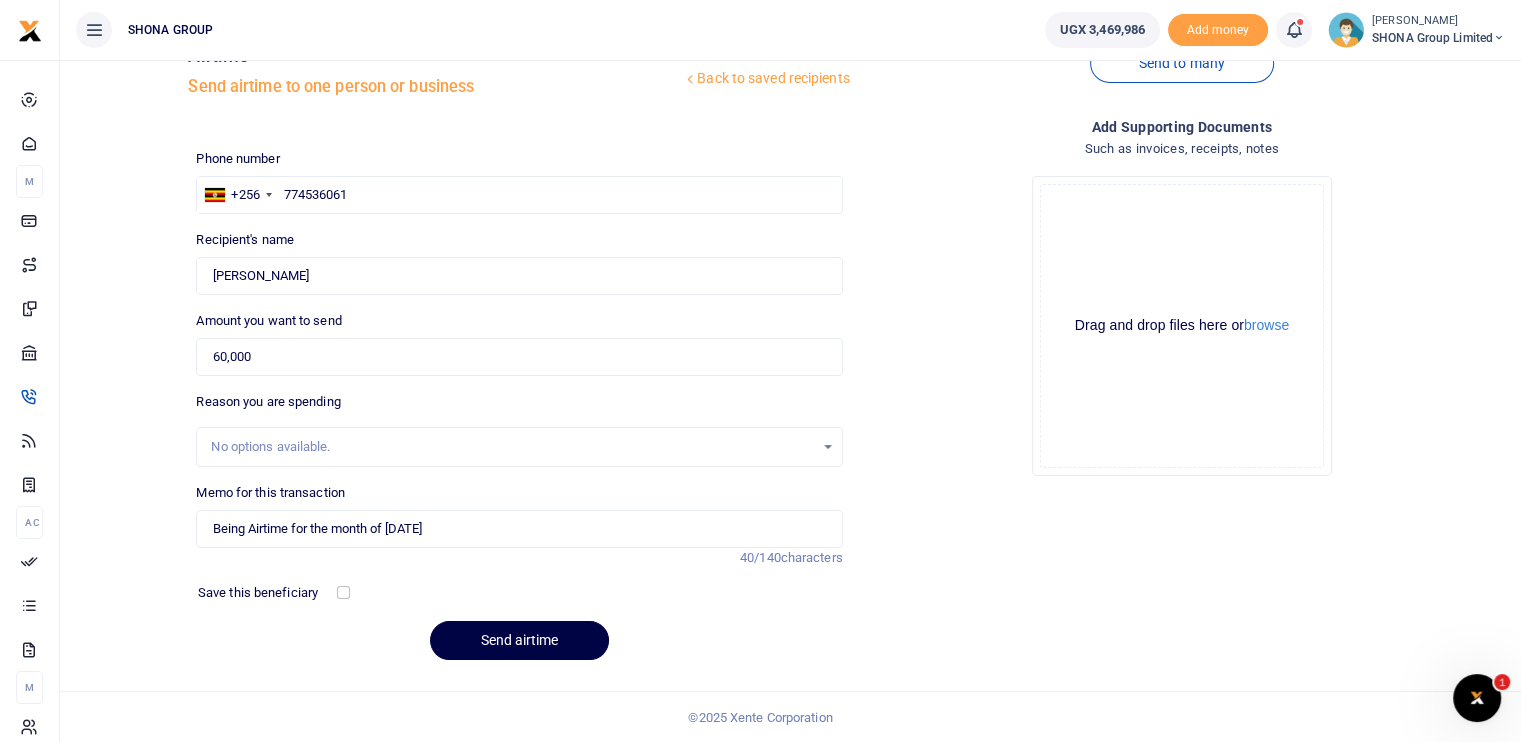 click on "Save this beneficiary" at bounding box center [269, 593] 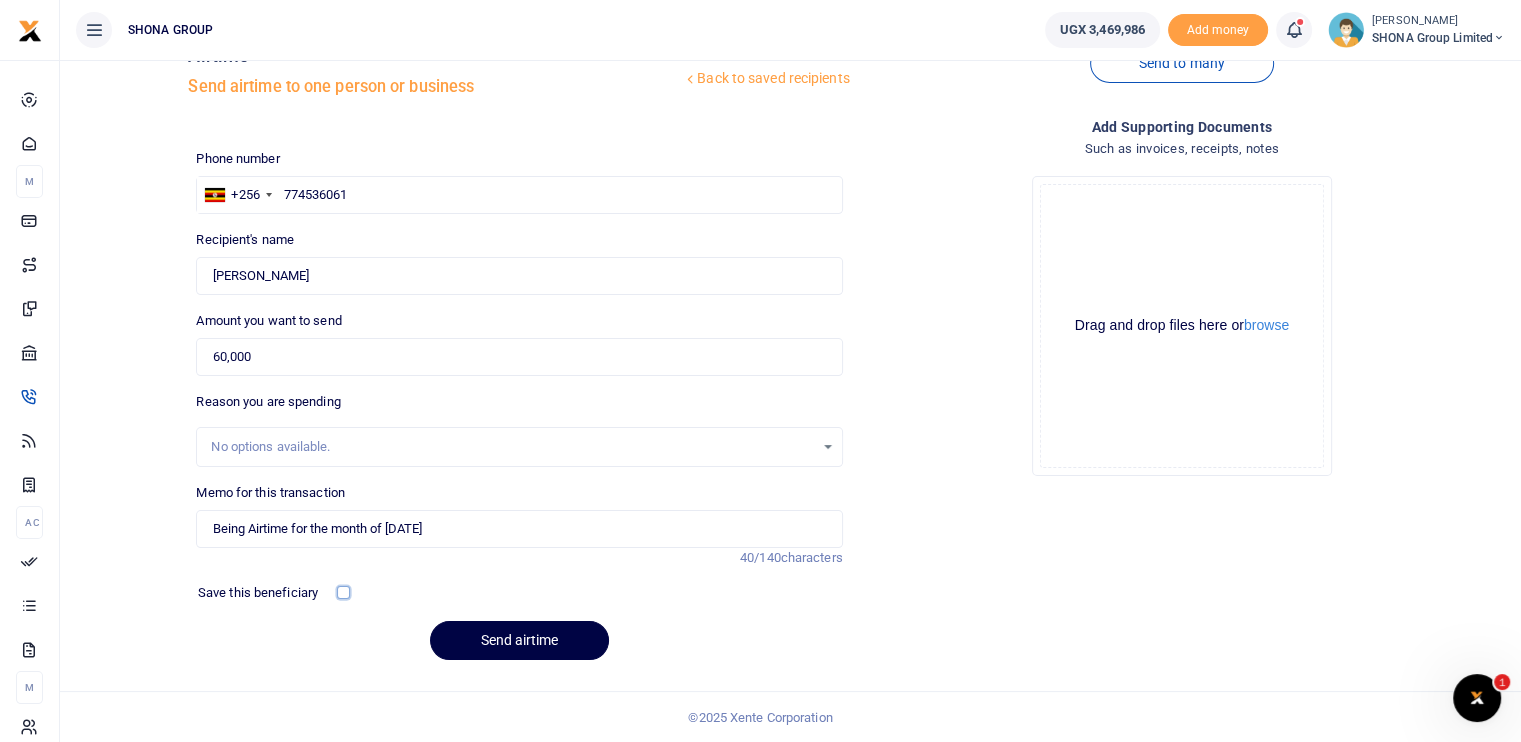 click at bounding box center [343, 592] 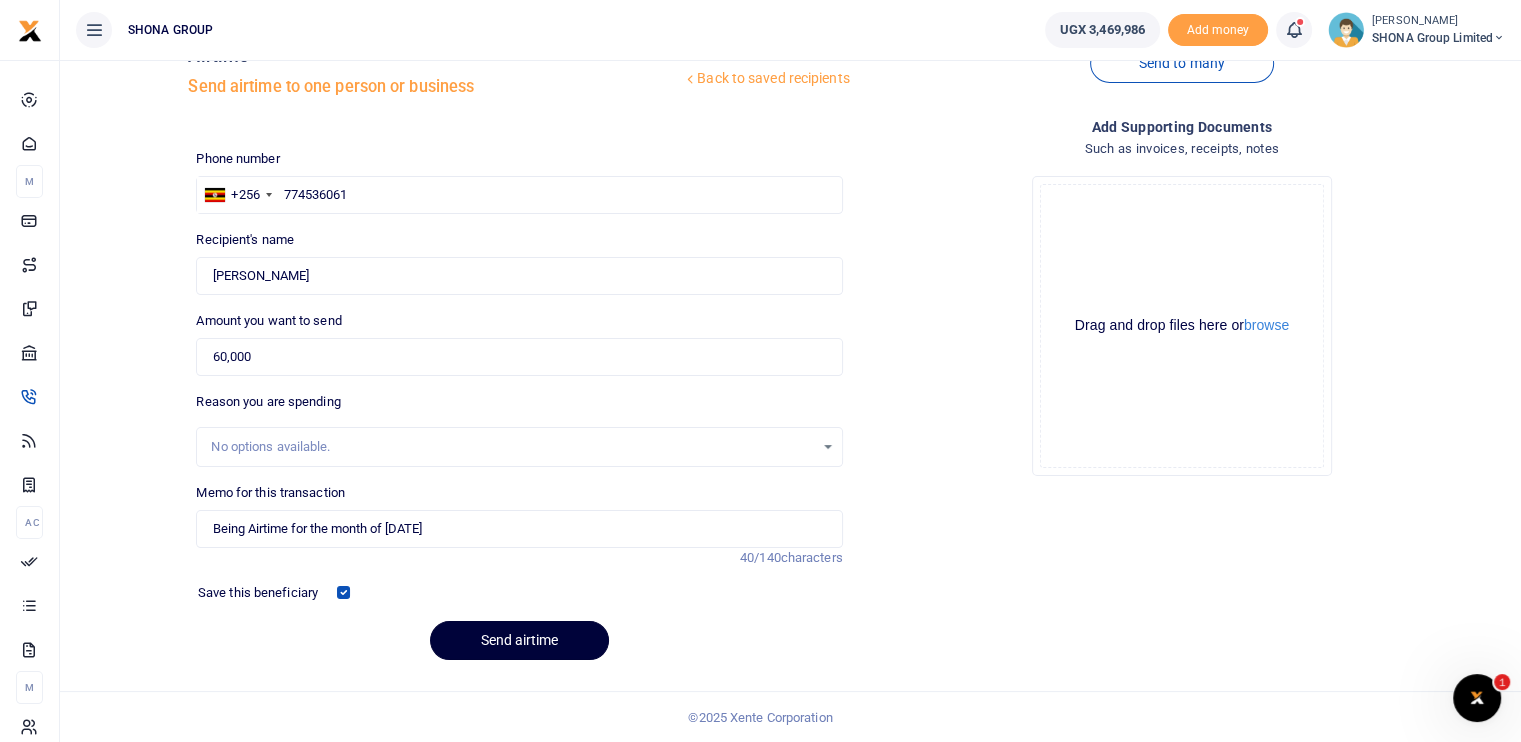 click on "Send airtime" at bounding box center (519, 640) 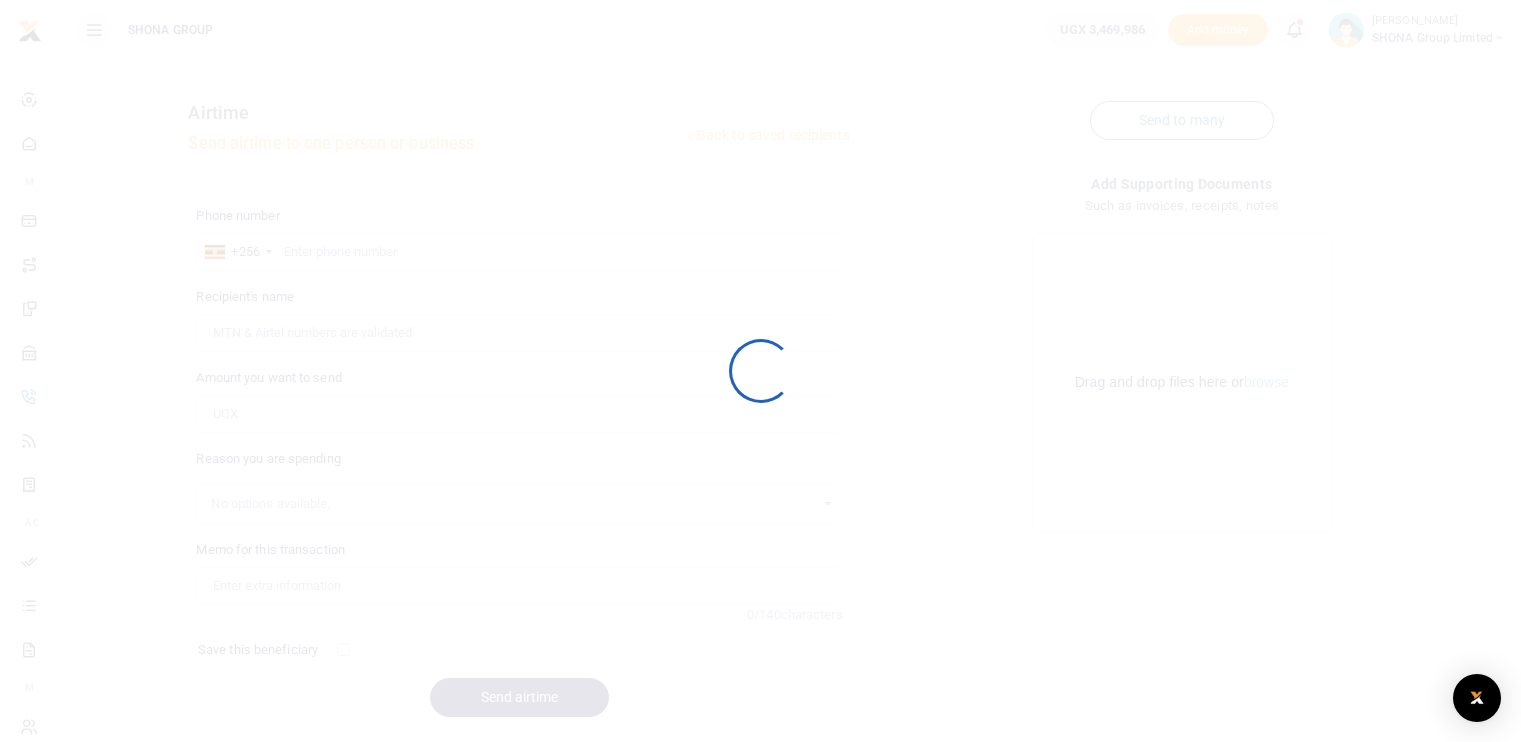 scroll, scrollTop: 57, scrollLeft: 0, axis: vertical 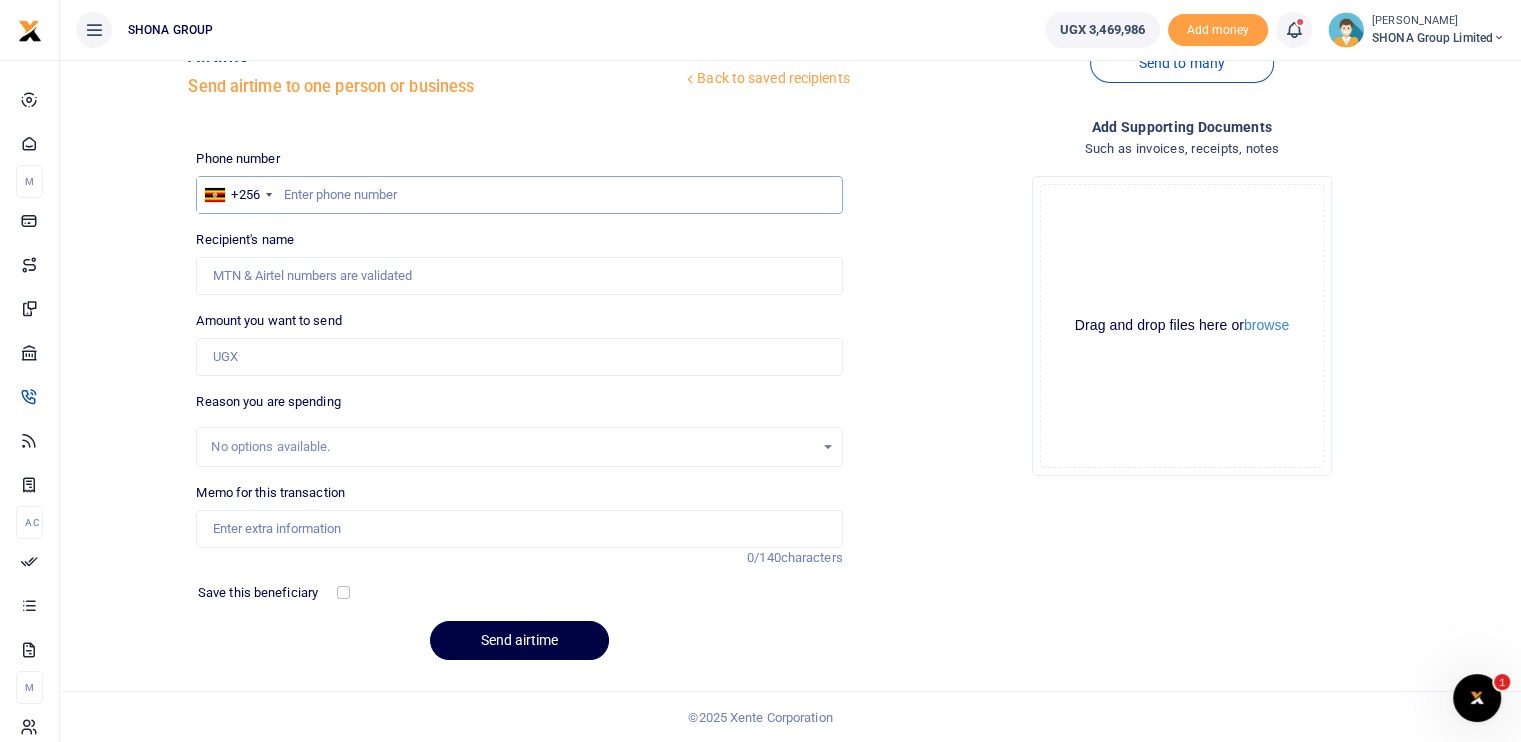 click at bounding box center (519, 195) 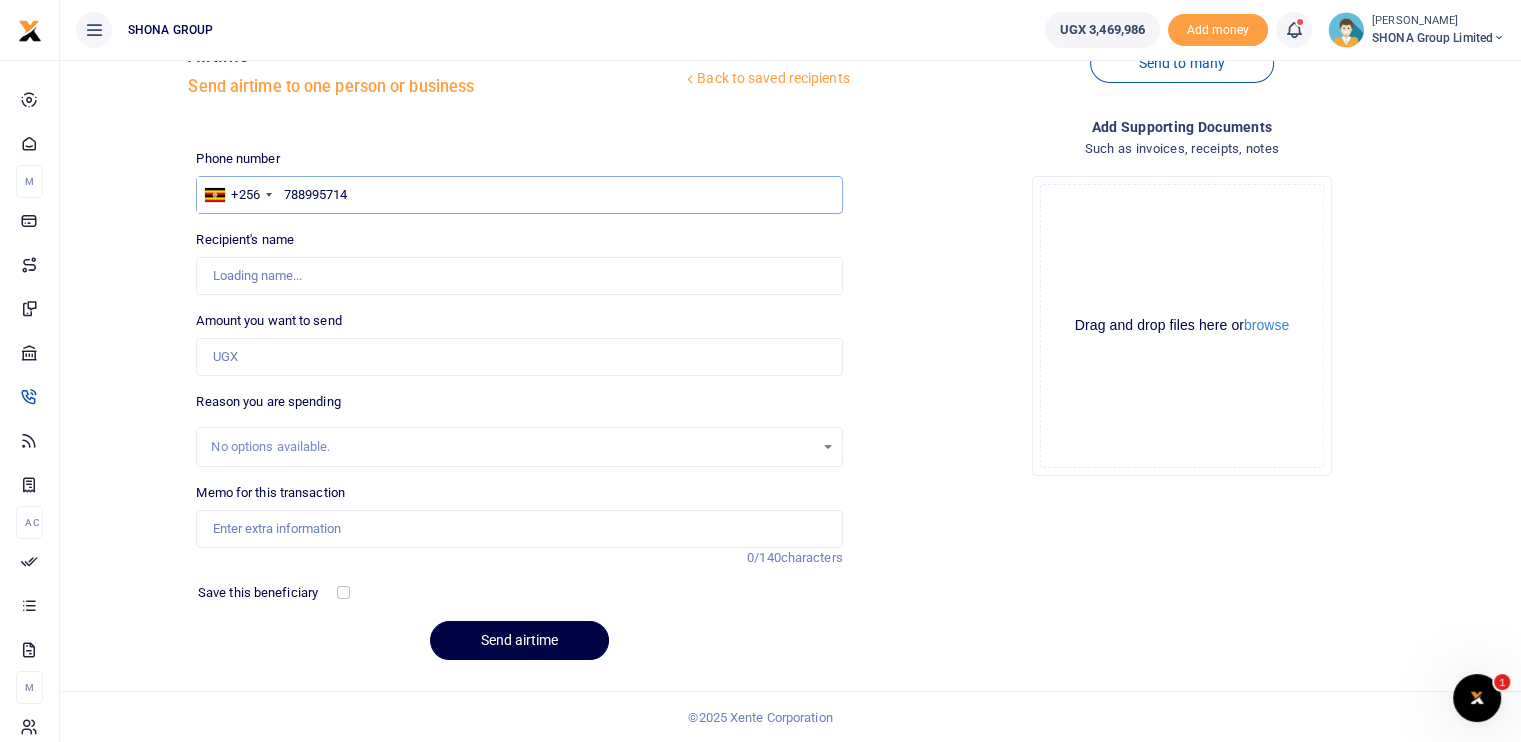 type on "[PERSON_NAME]" 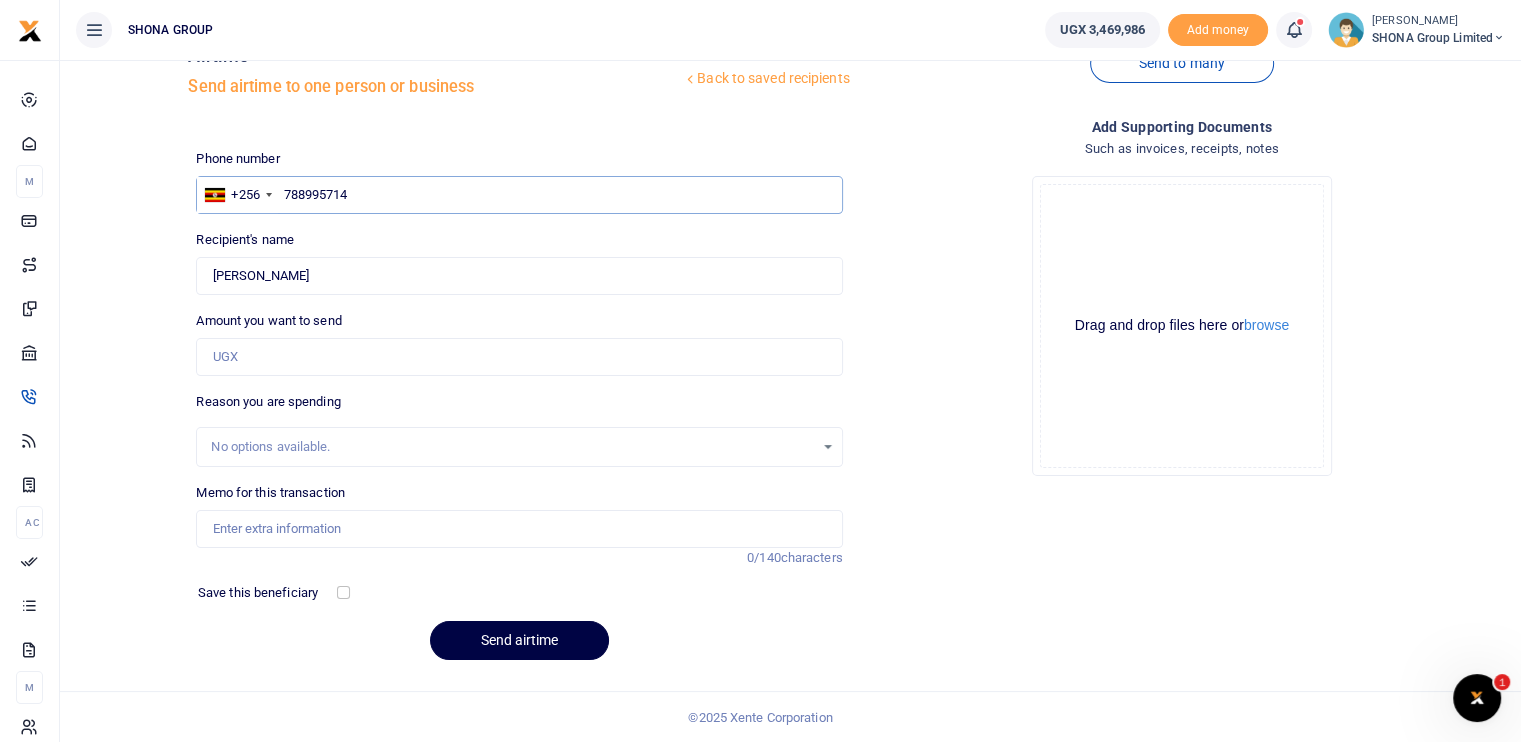 type on "788995714" 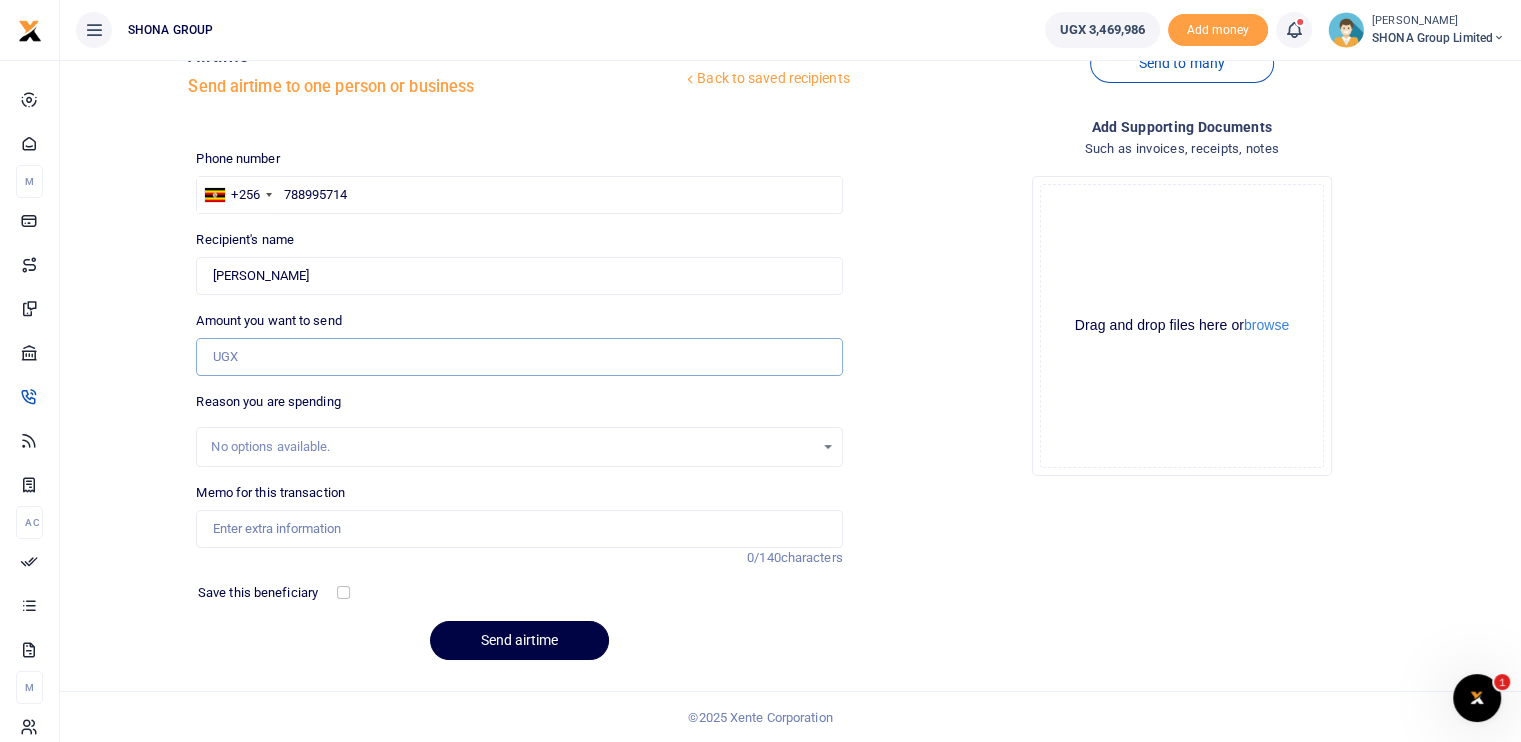 click on "Amount you want to send" at bounding box center (519, 357) 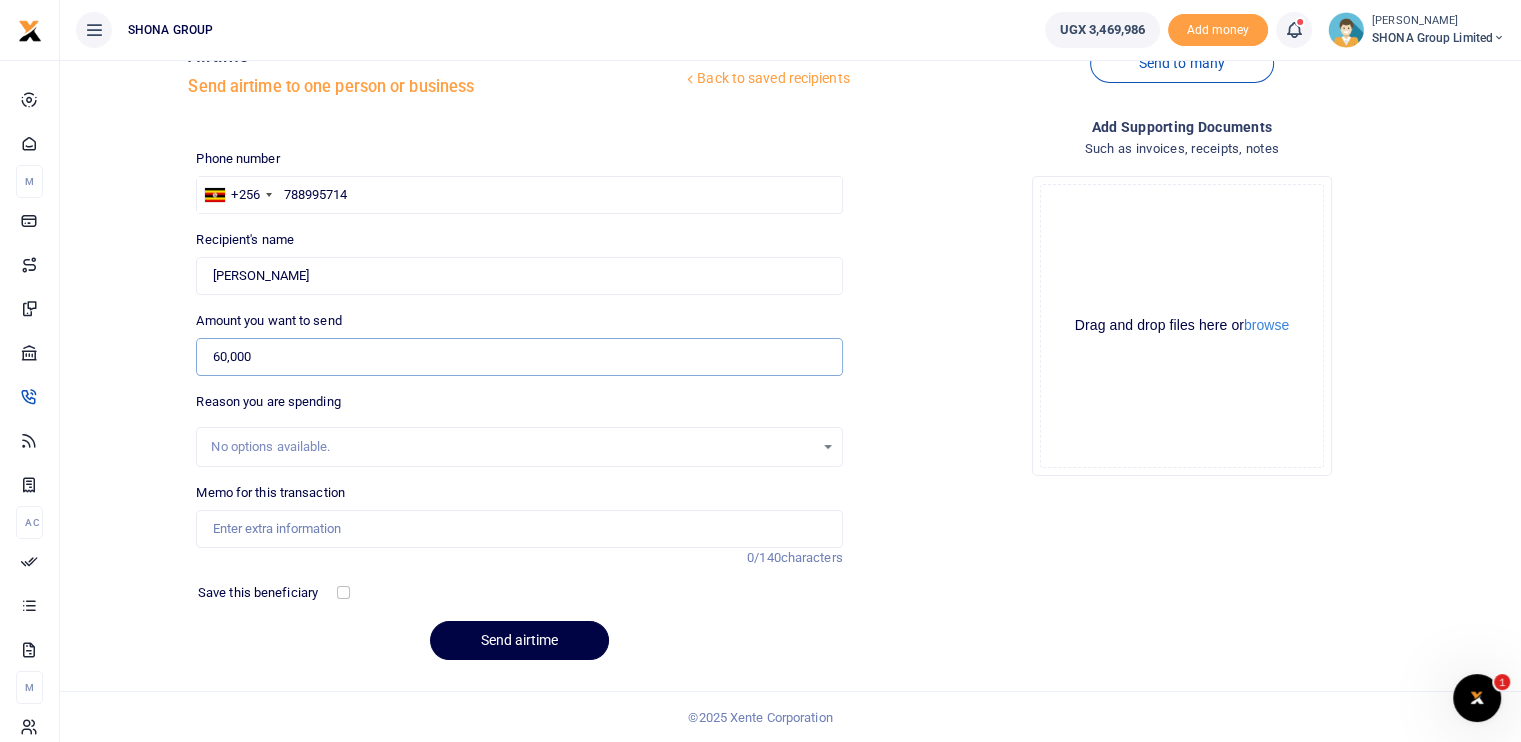 type on "60,000" 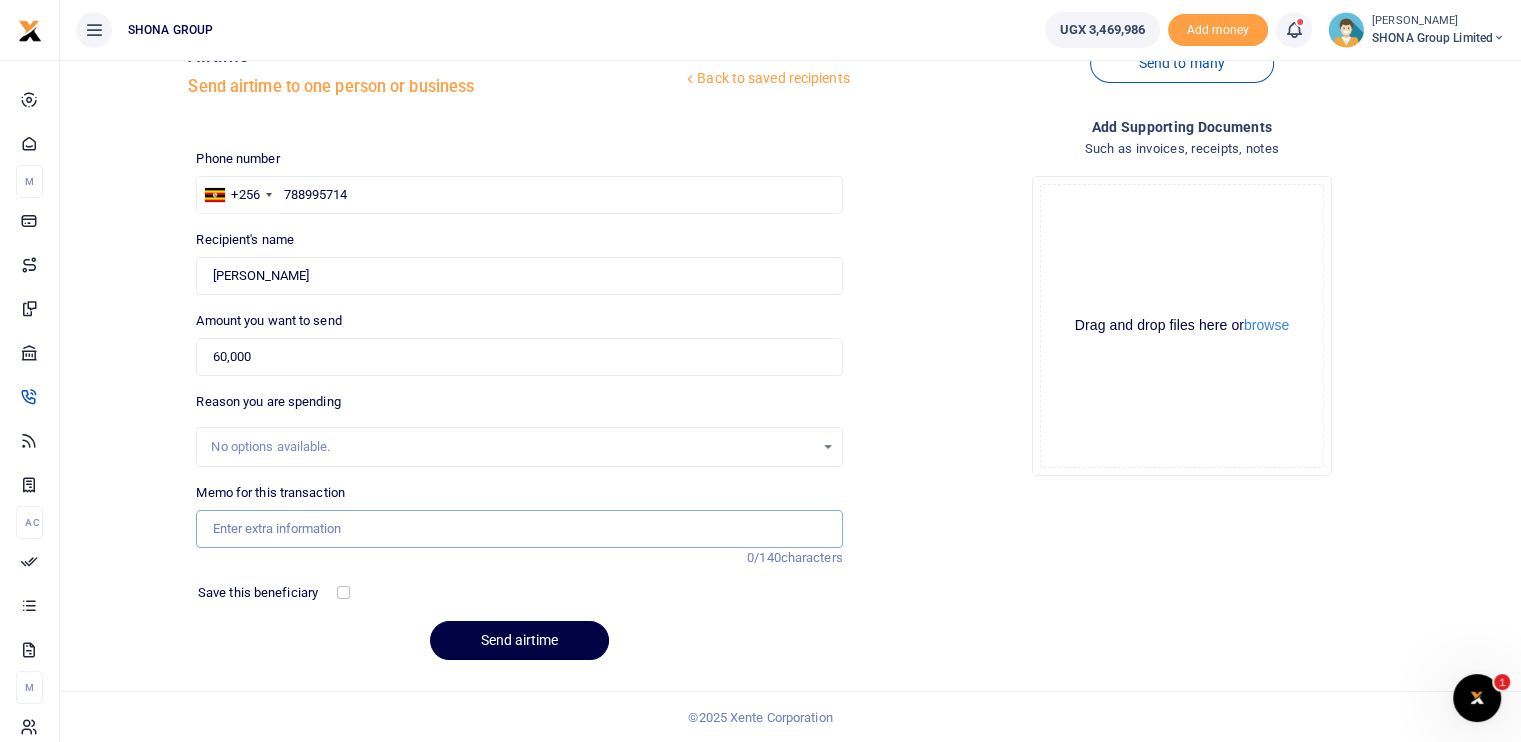 click on "Memo for this transaction" at bounding box center [519, 529] 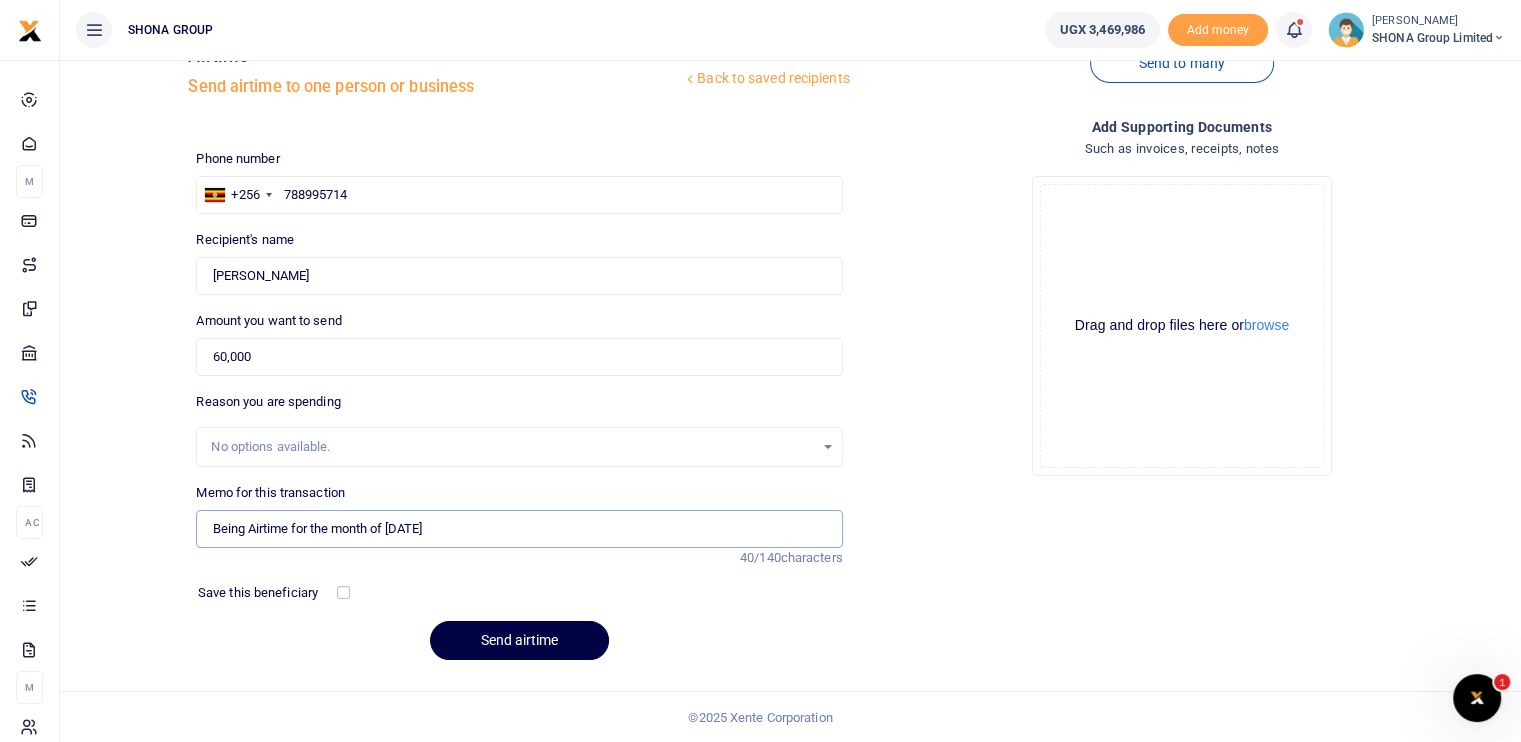 type on "Being Airtime for the month of [DATE]" 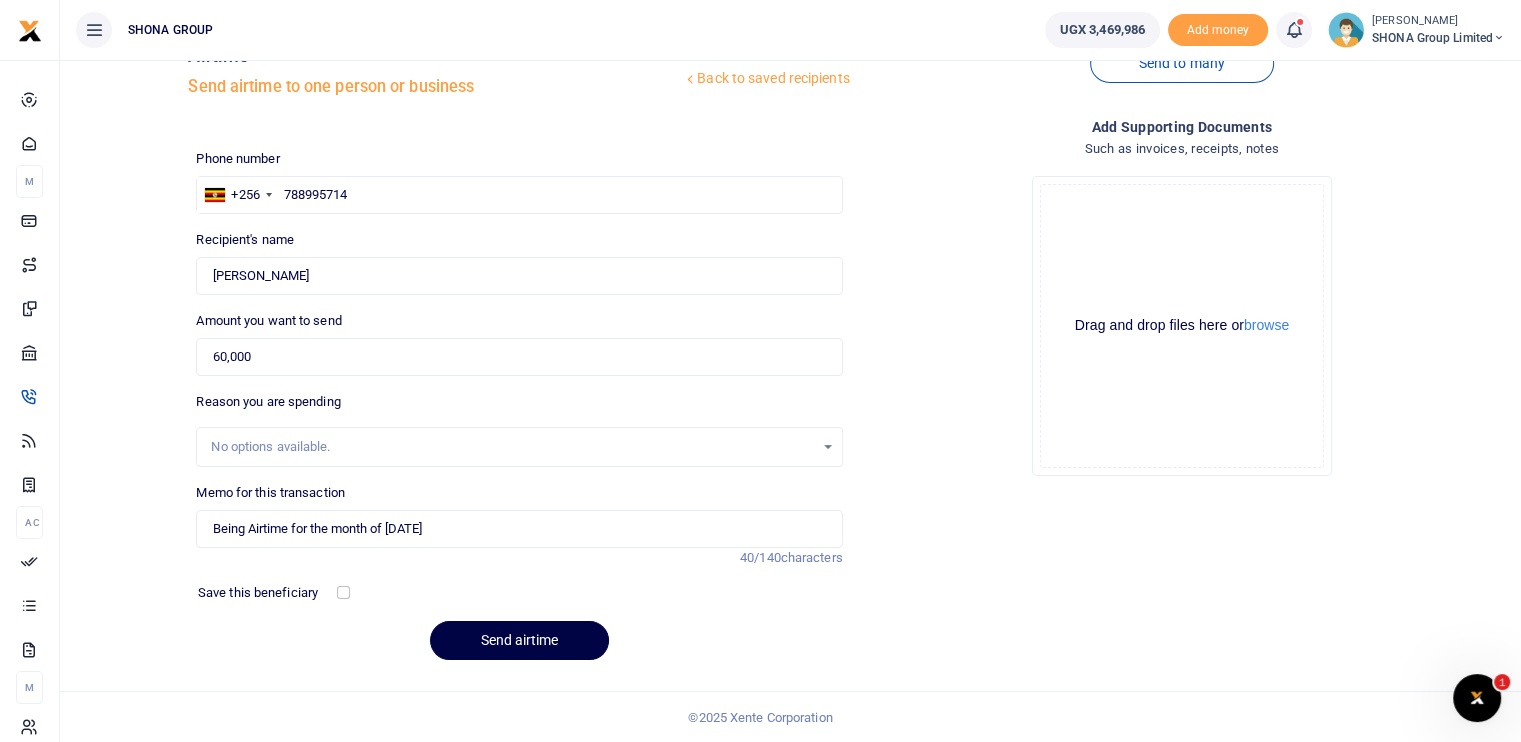 click on "Save this beneficiary" at bounding box center (269, 593) 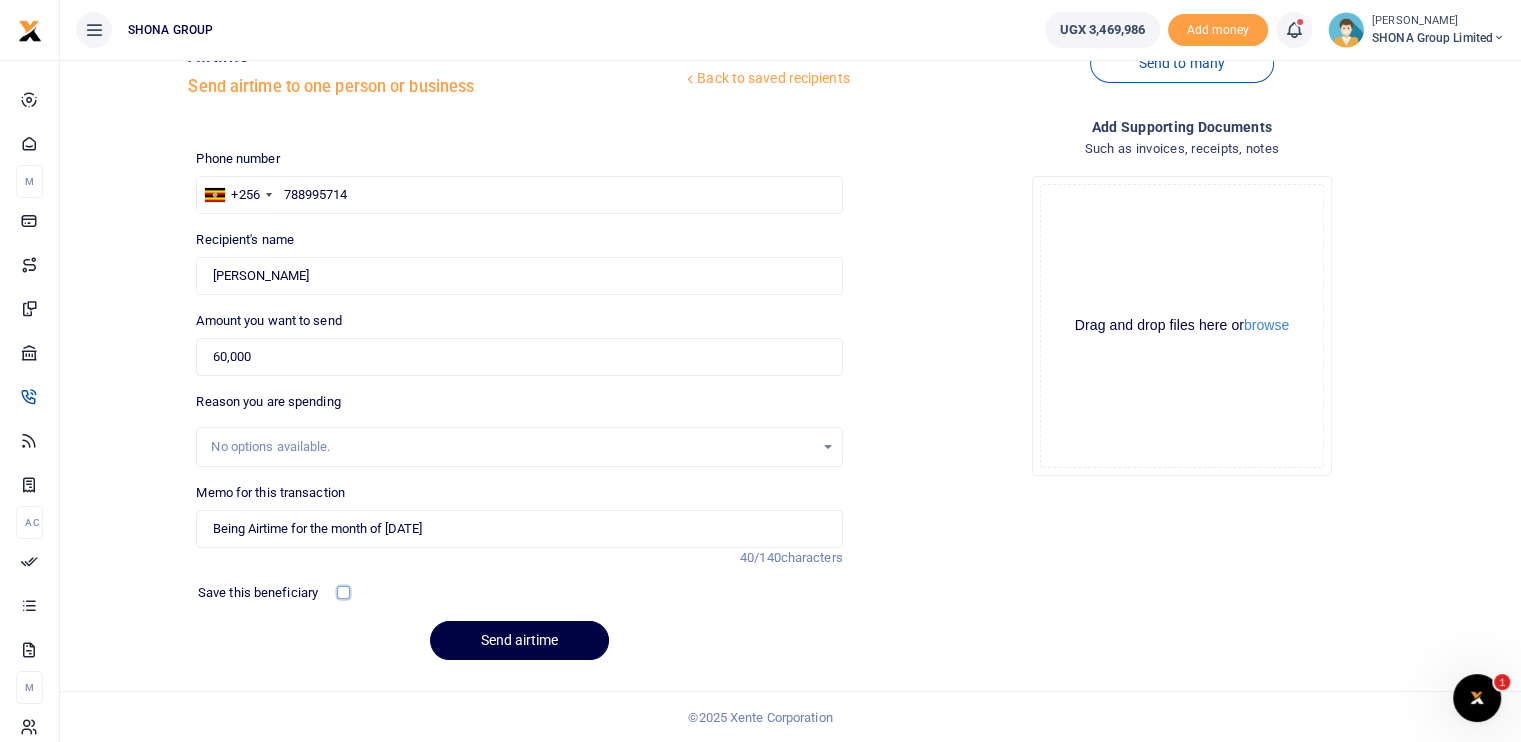 click at bounding box center (343, 592) 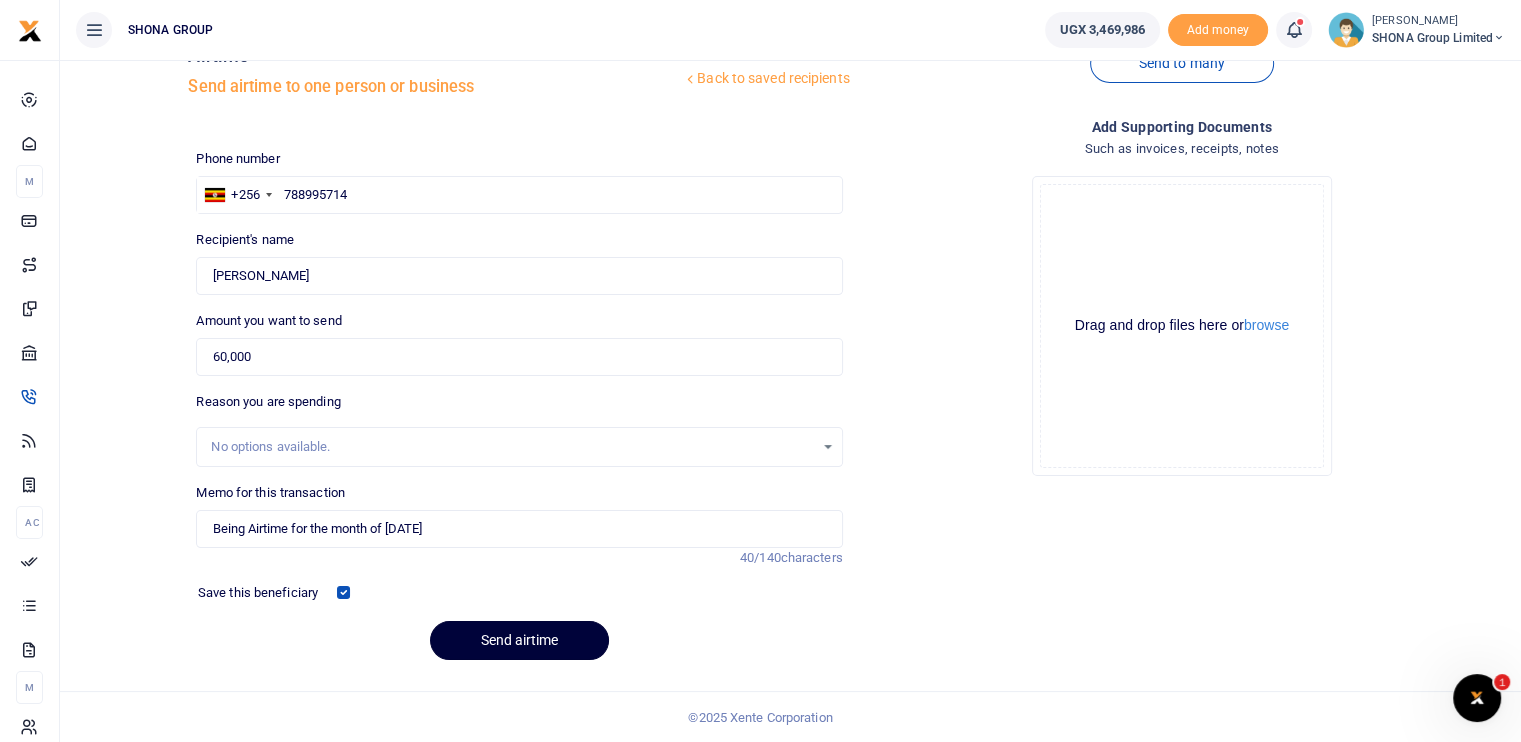 click on "Send airtime" at bounding box center (519, 640) 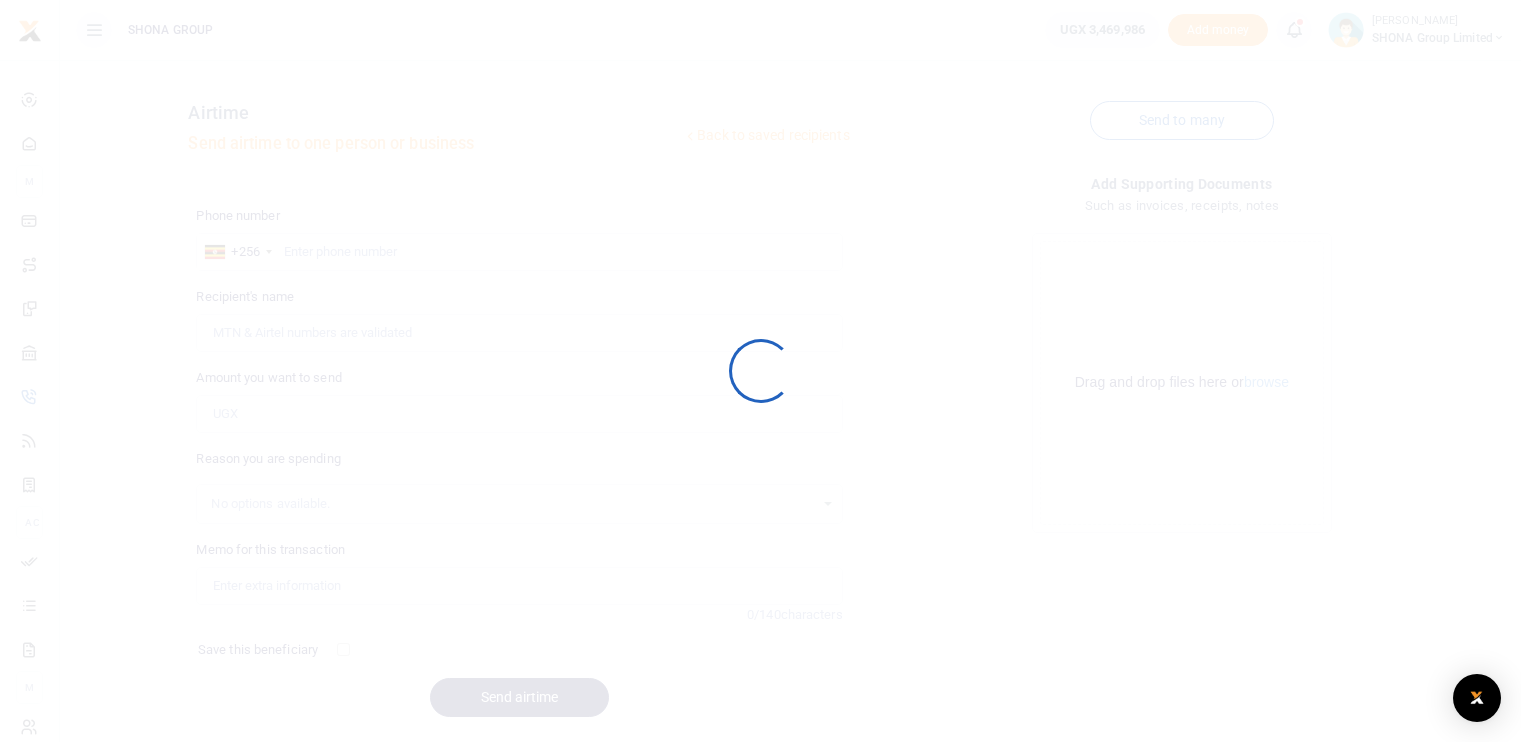 scroll, scrollTop: 57, scrollLeft: 0, axis: vertical 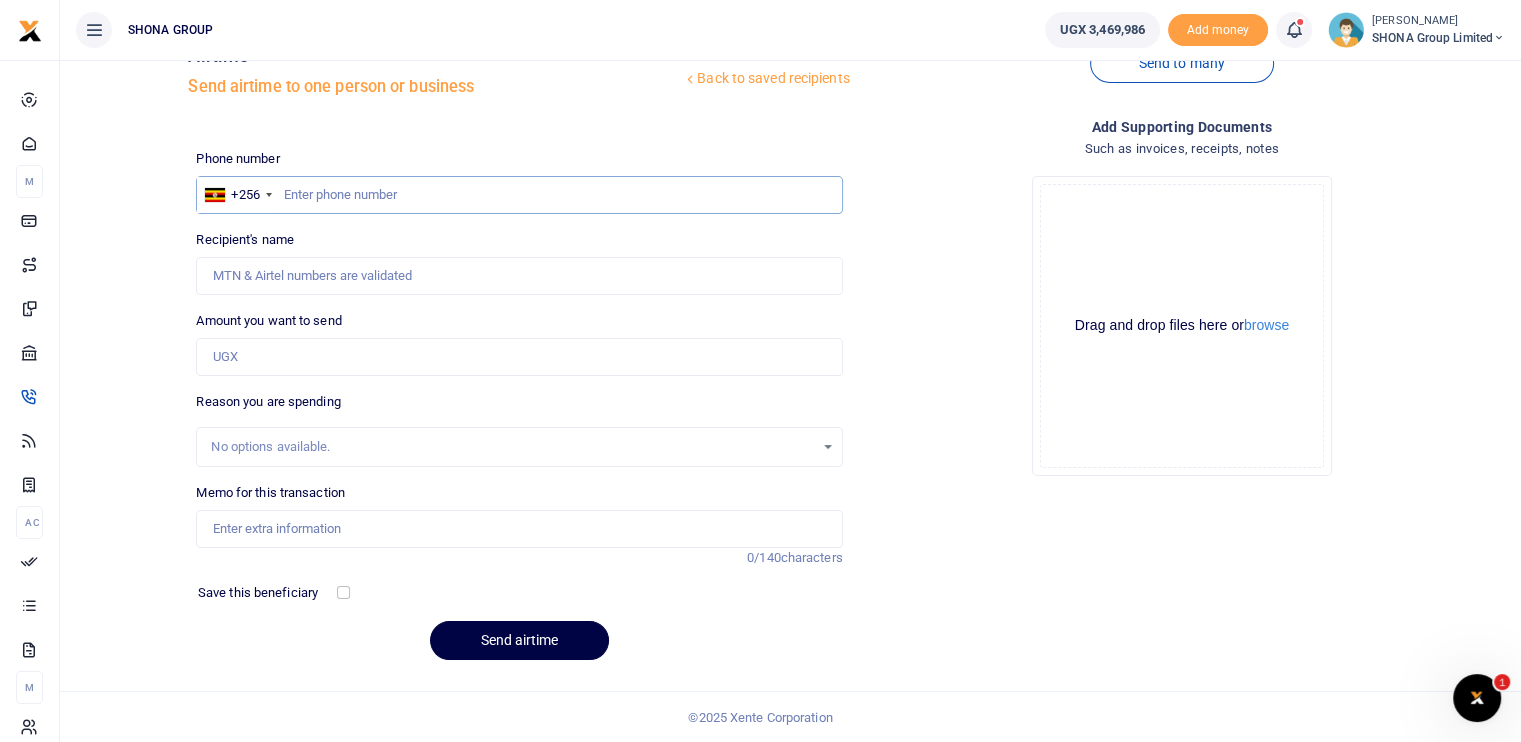click at bounding box center (519, 195) 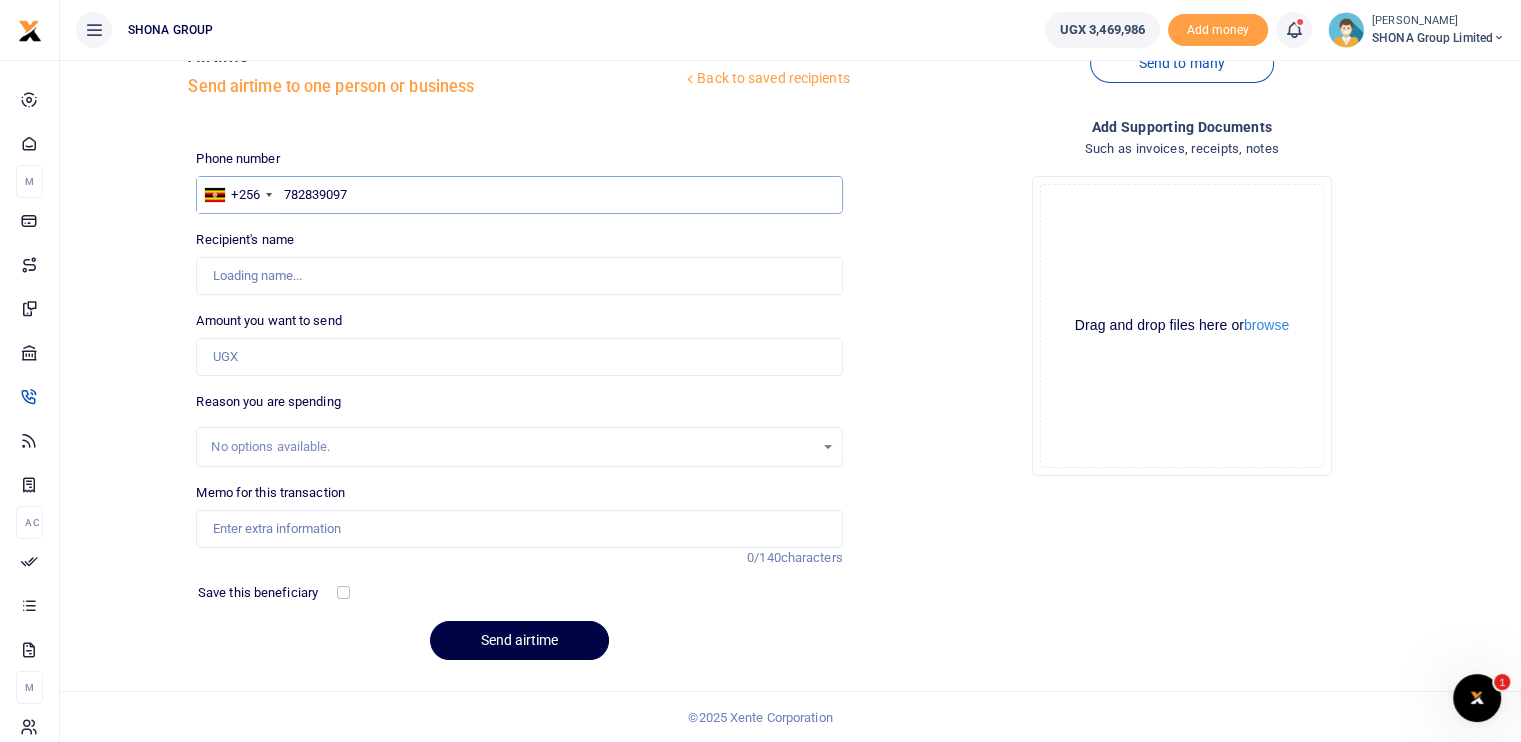 type on "Collin Mugga" 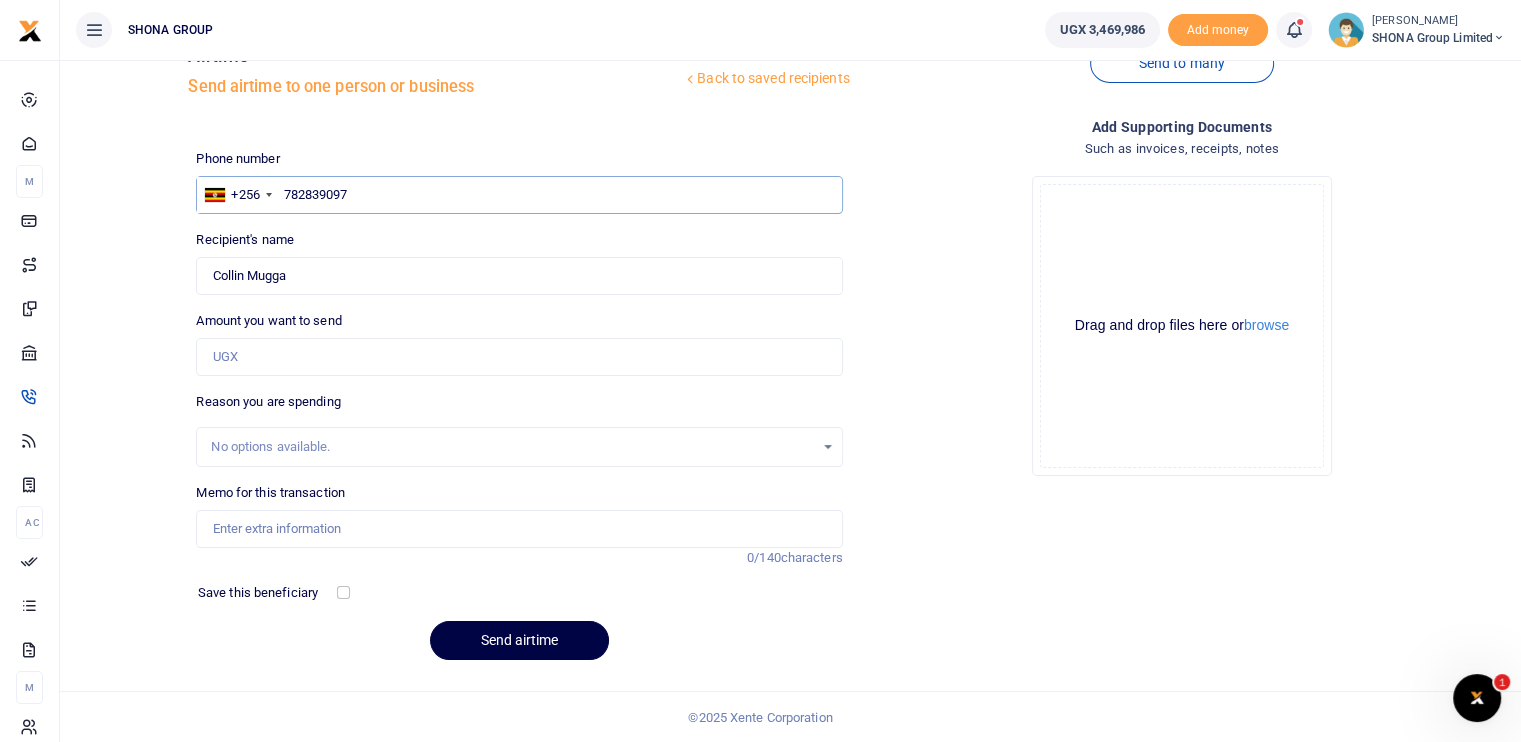 type on "782839097" 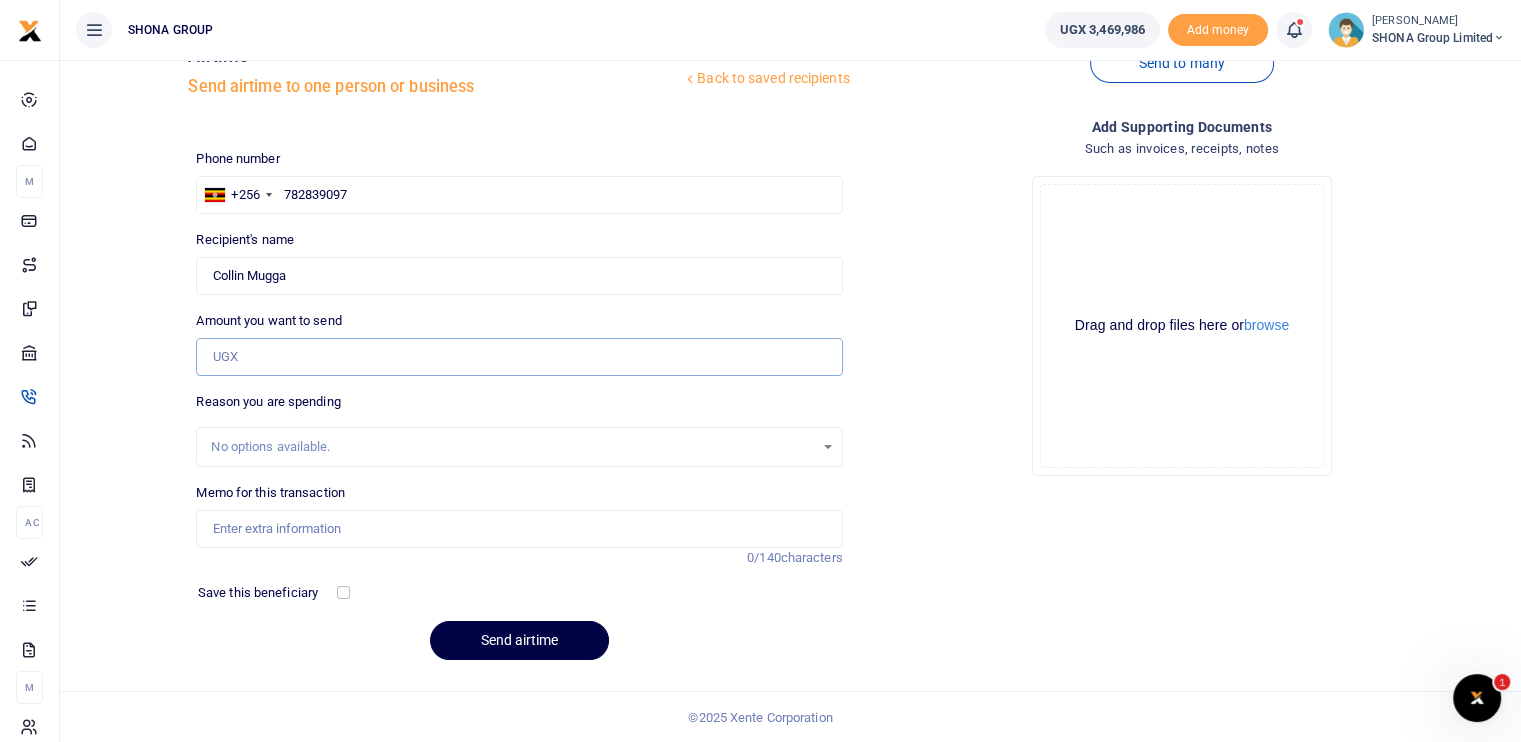 click on "Amount you want to send" at bounding box center [519, 357] 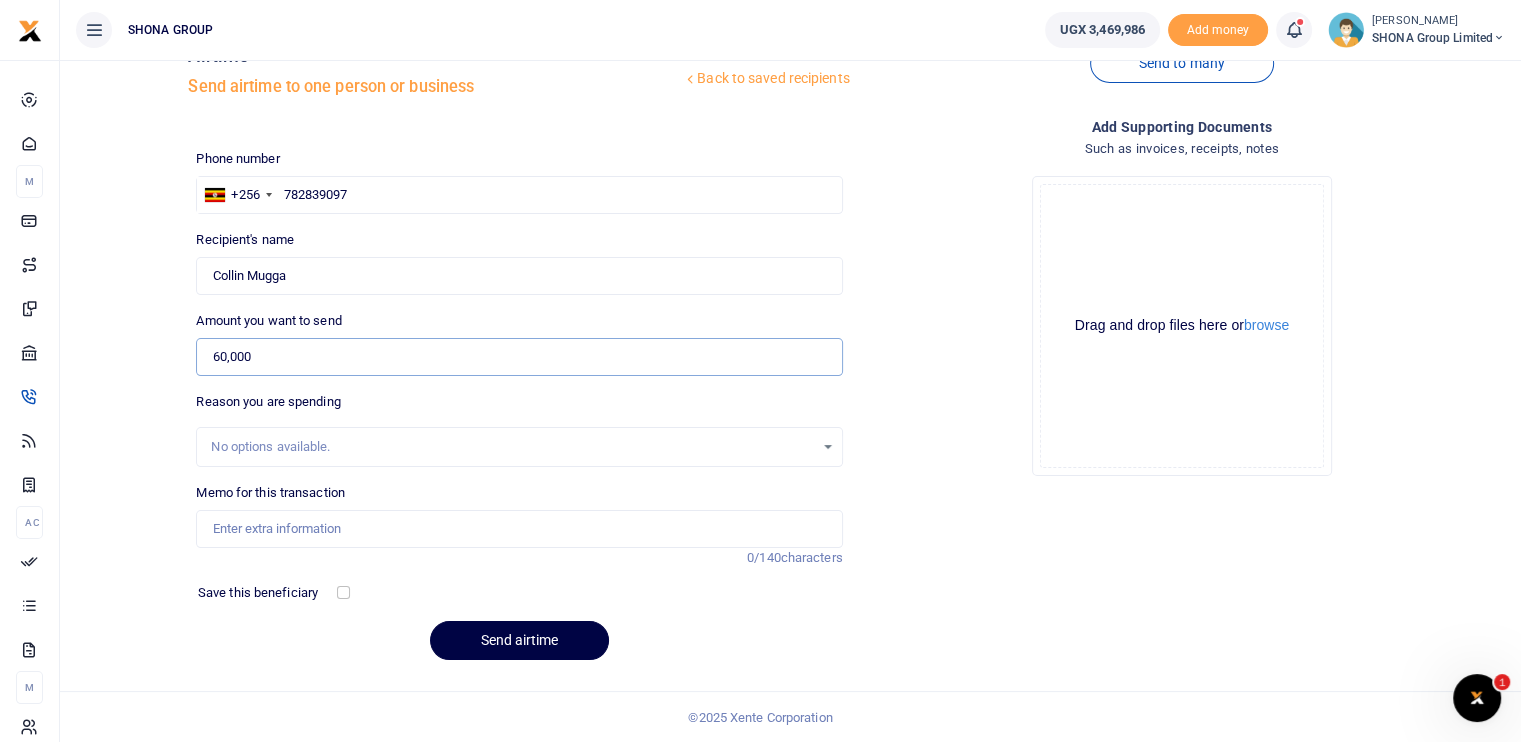 type on "60,000" 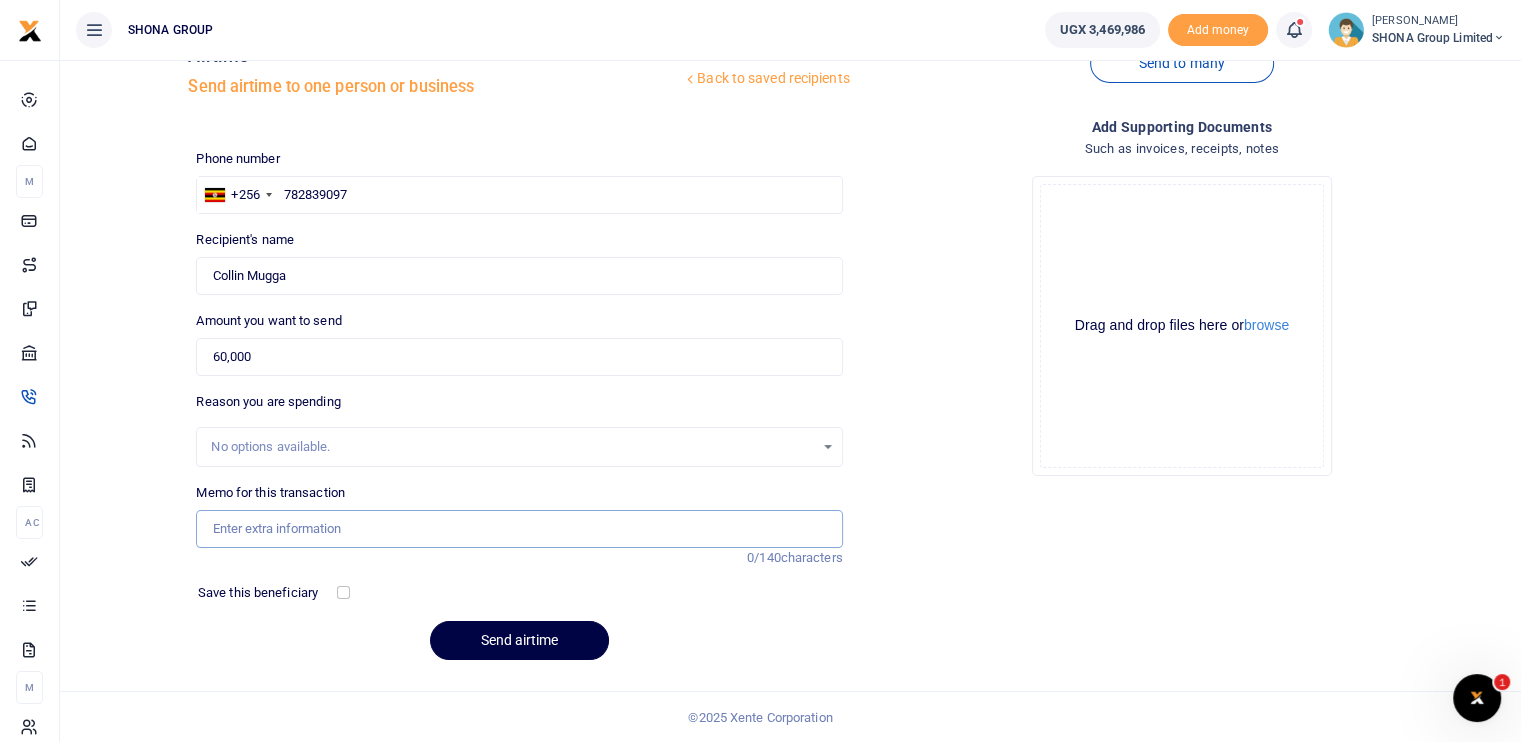 click on "Memo for this transaction" at bounding box center [519, 529] 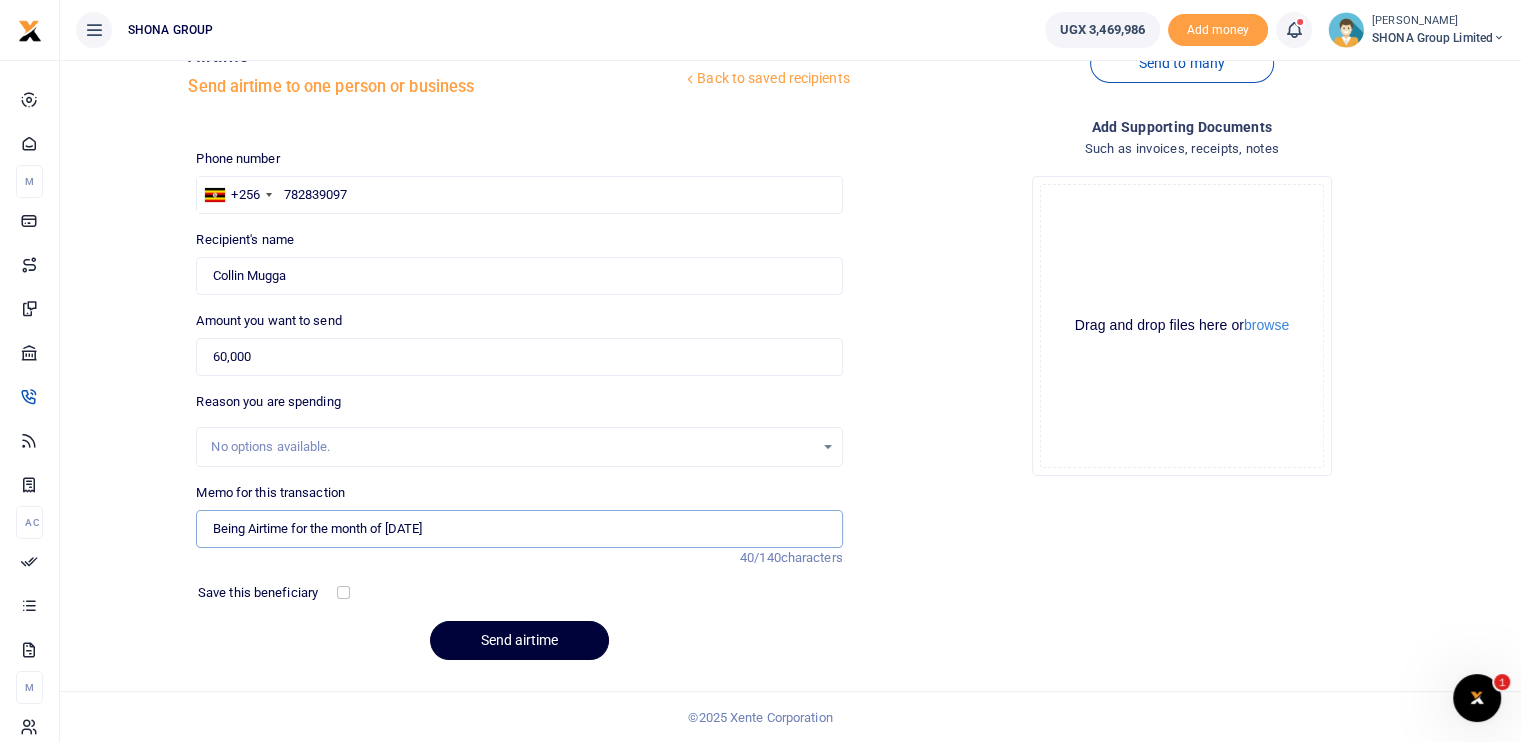 type on "Being Airtime for the month of [DATE]" 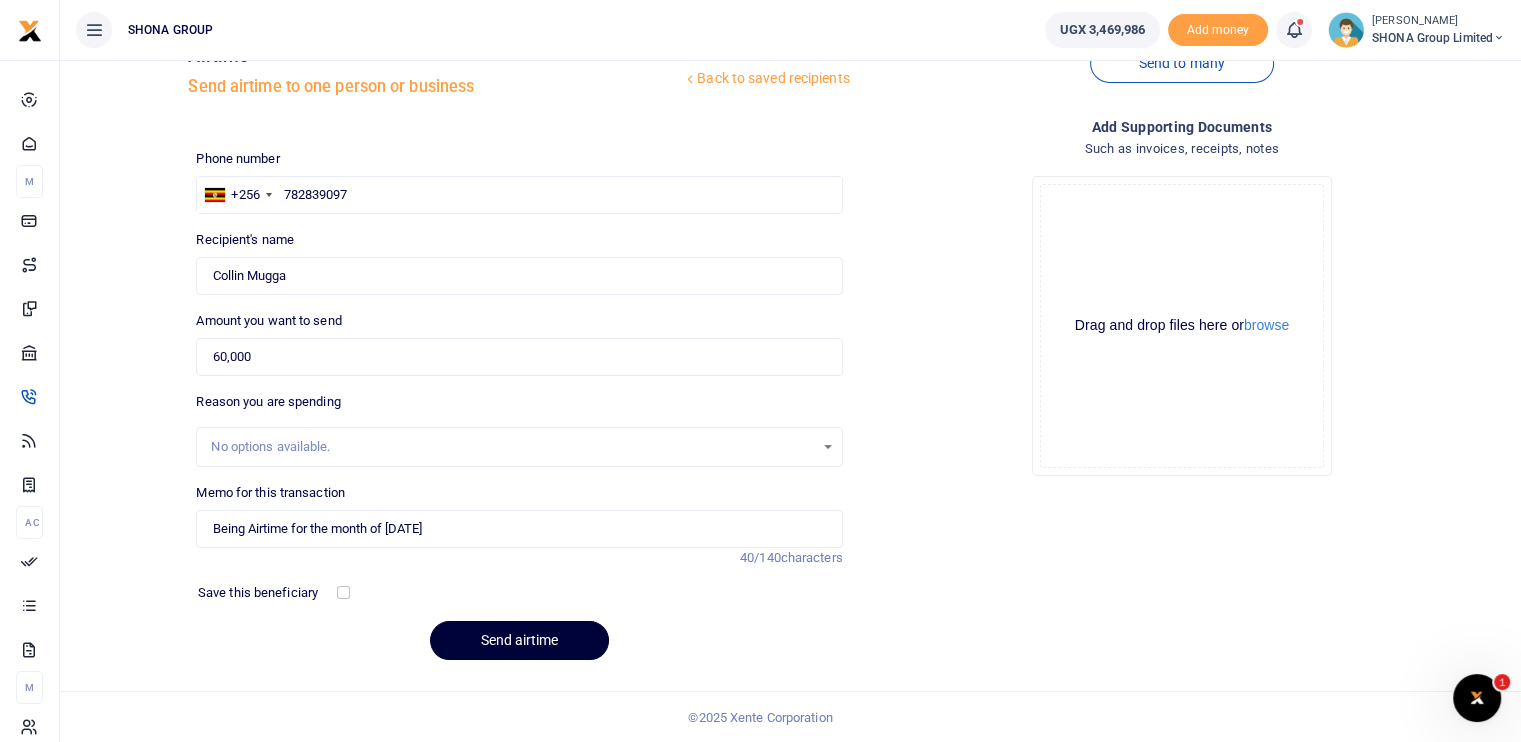 click on "Send airtime" at bounding box center [519, 640] 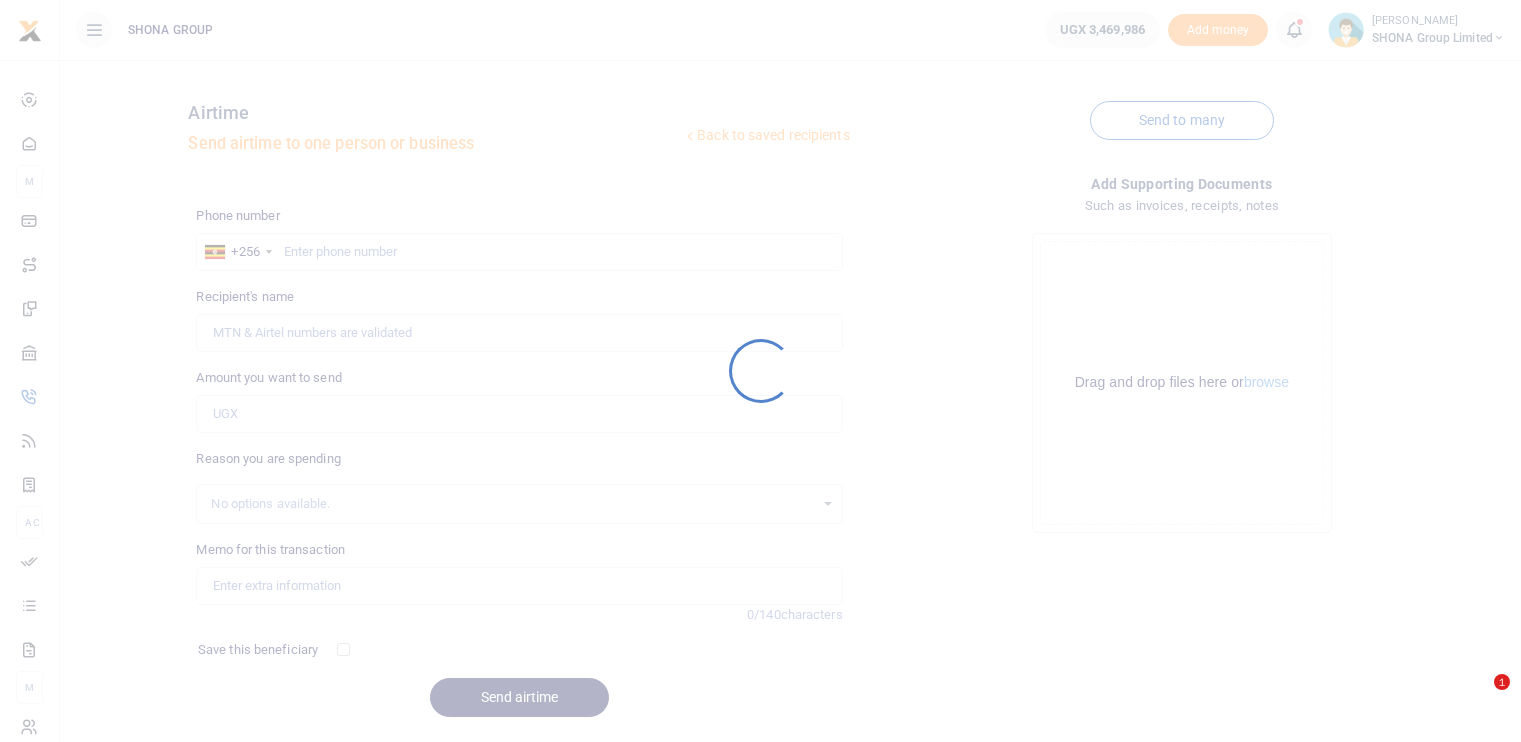 scroll, scrollTop: 57, scrollLeft: 0, axis: vertical 